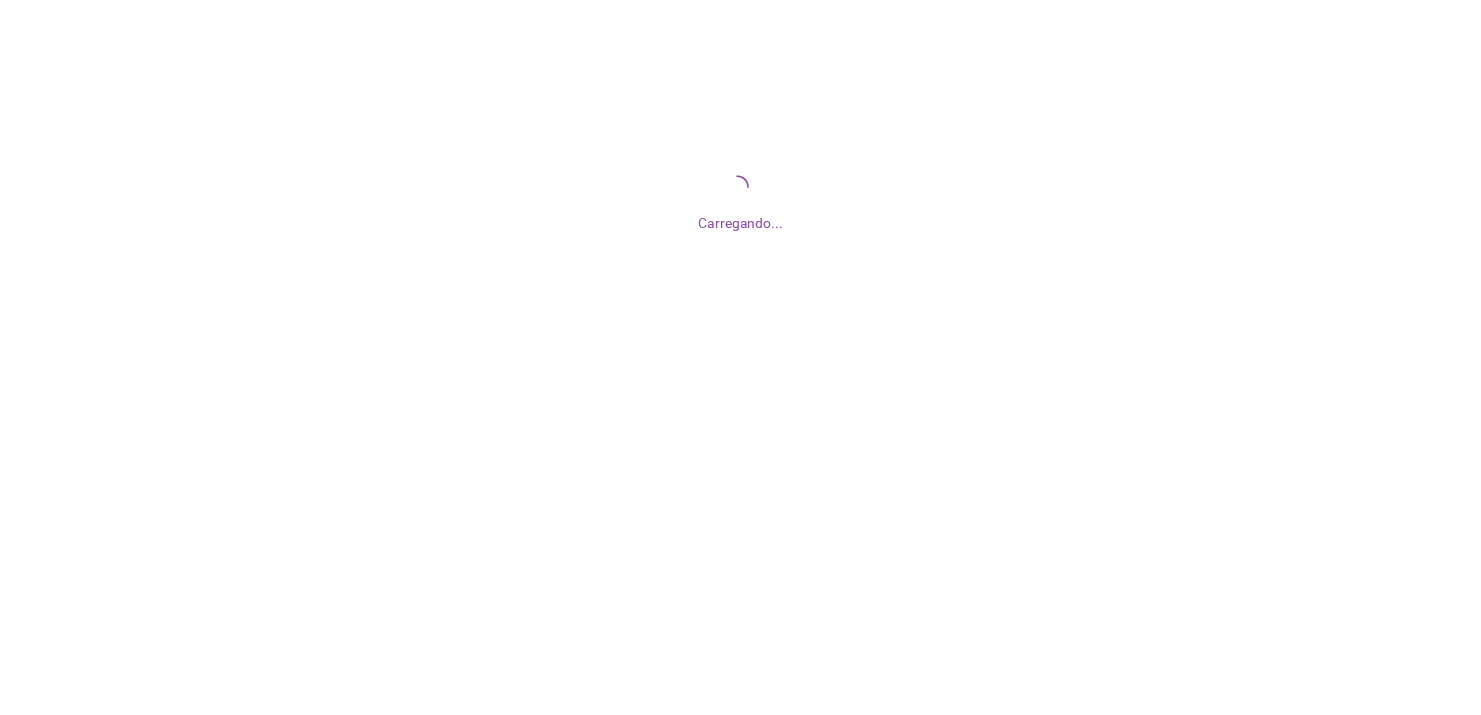 scroll, scrollTop: 0, scrollLeft: 0, axis: both 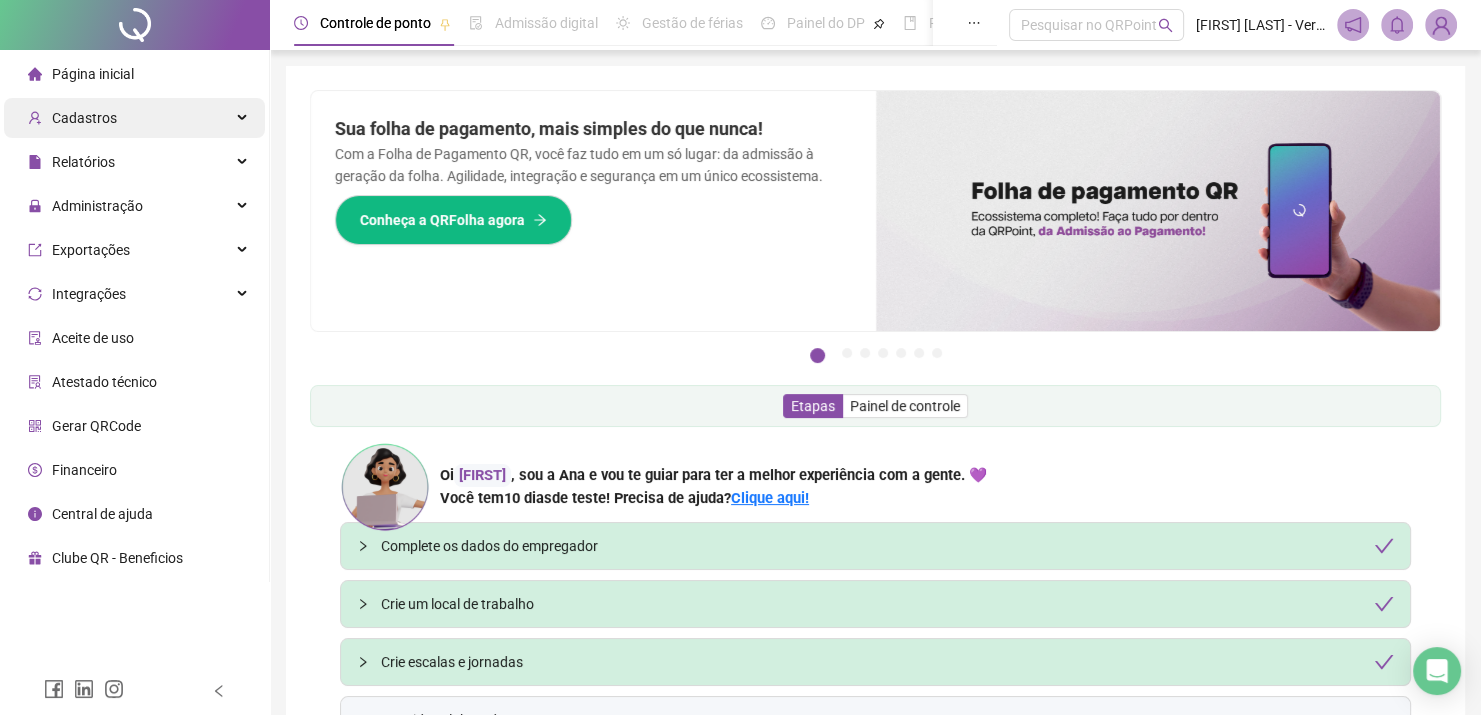 click on "Cadastros" at bounding box center (134, 118) 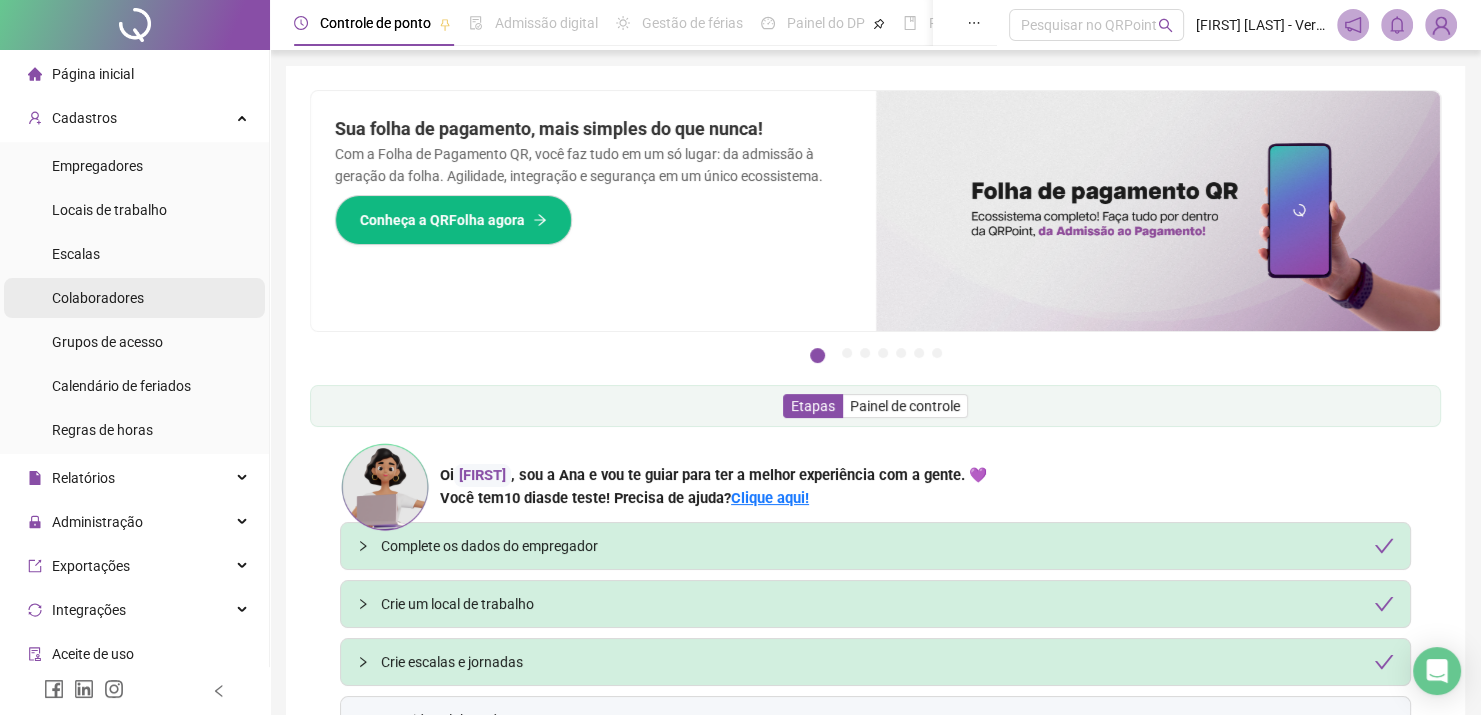 click on "Colaboradores" at bounding box center (98, 298) 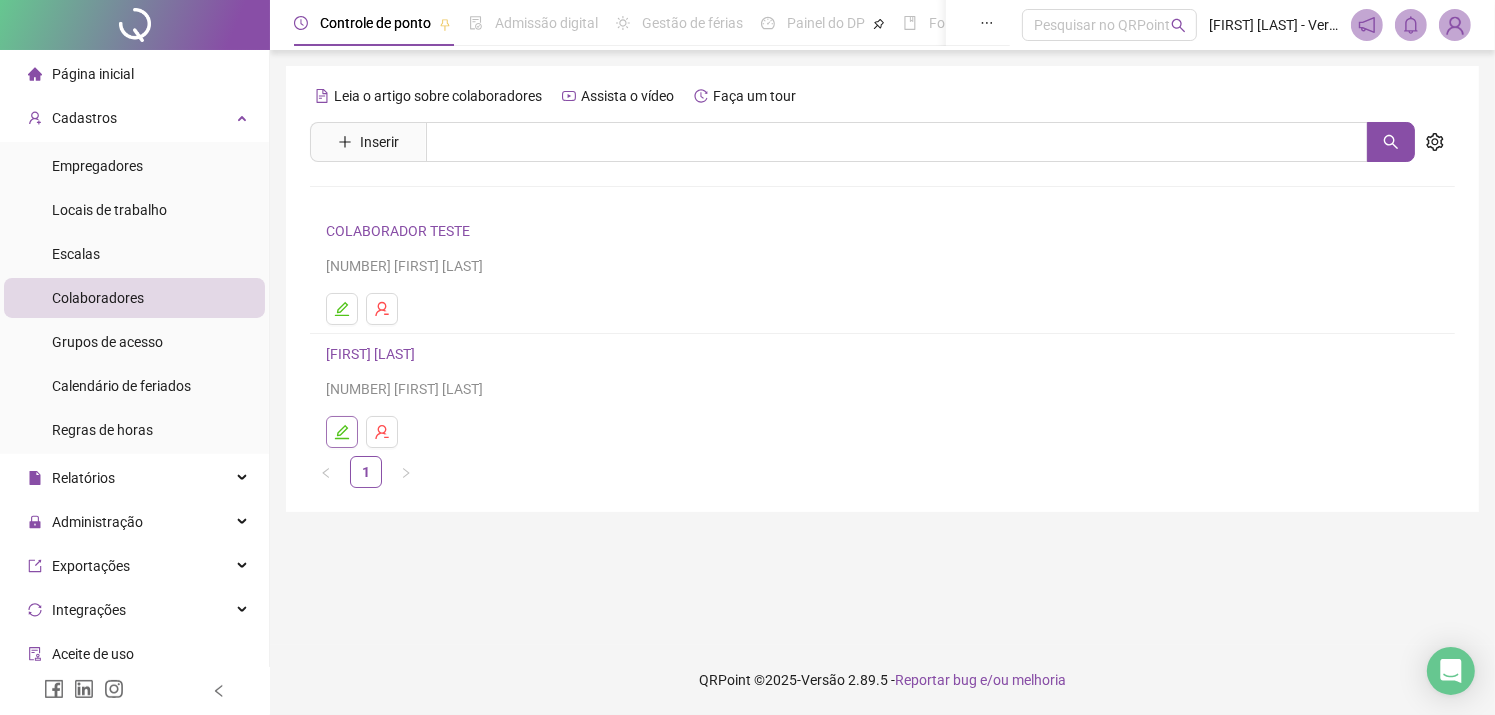 click 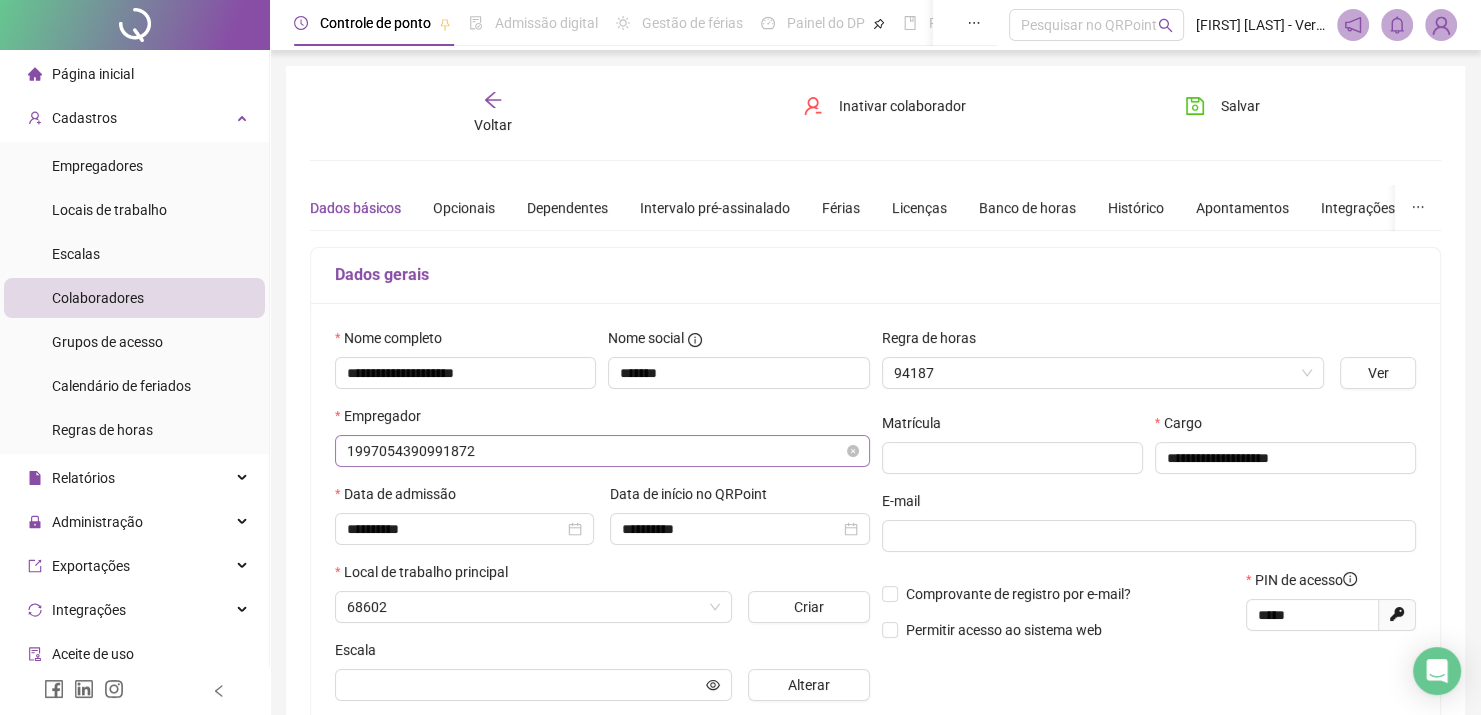 type on "**********" 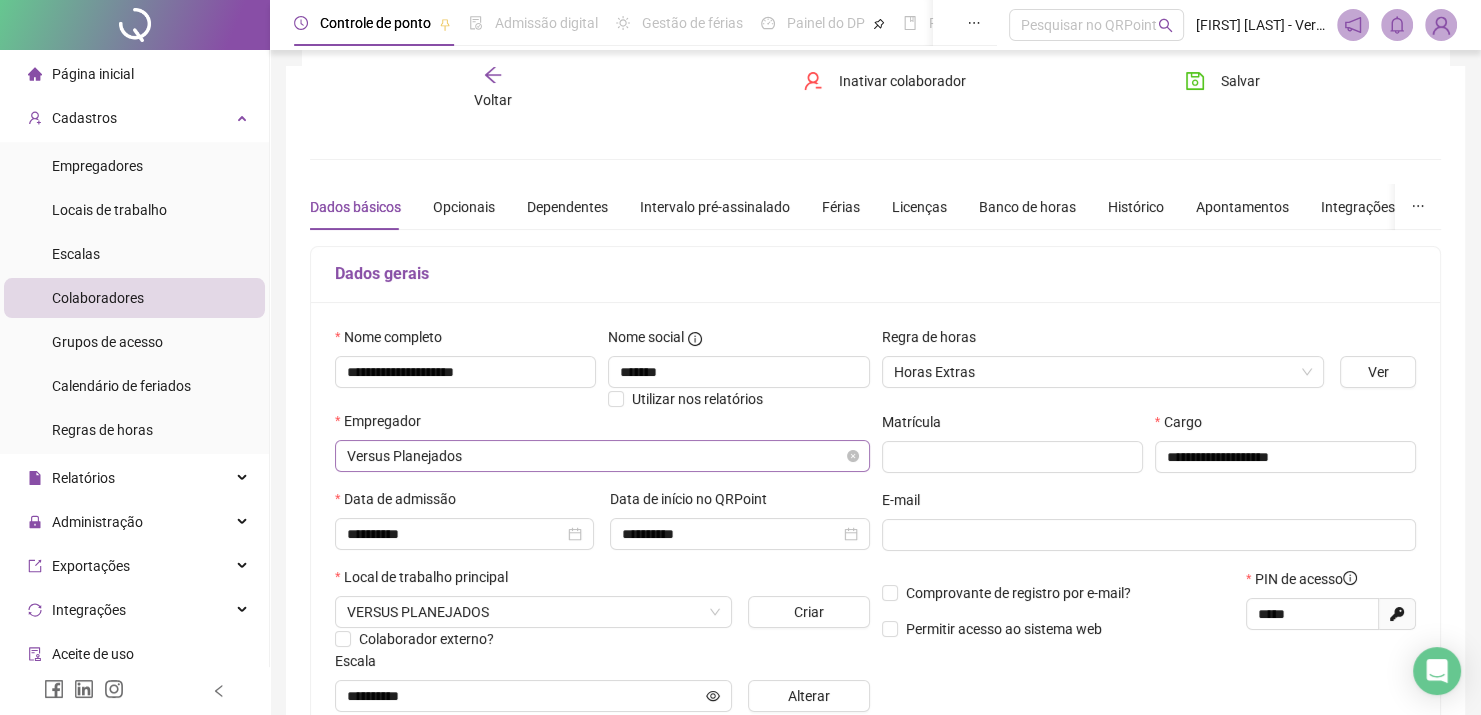scroll, scrollTop: 100, scrollLeft: 0, axis: vertical 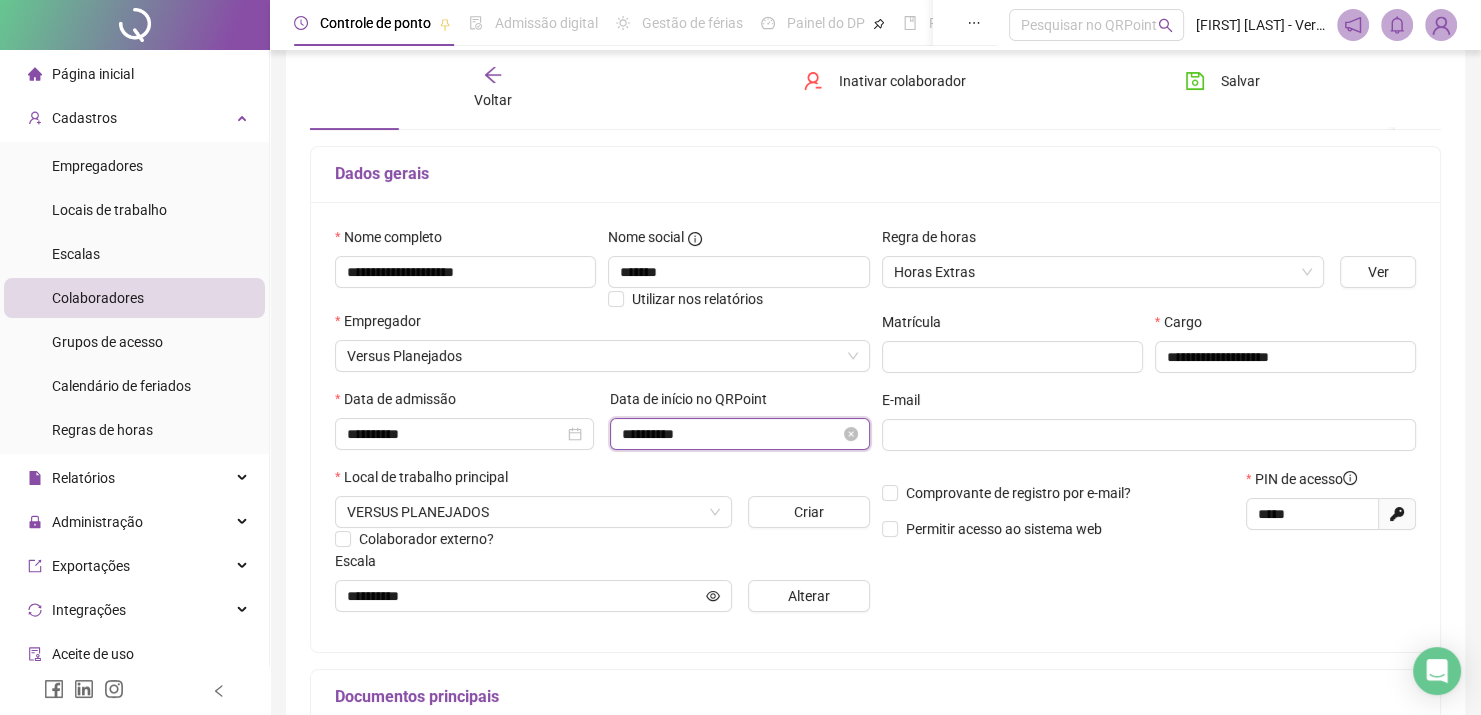 click on "**********" at bounding box center (730, 434) 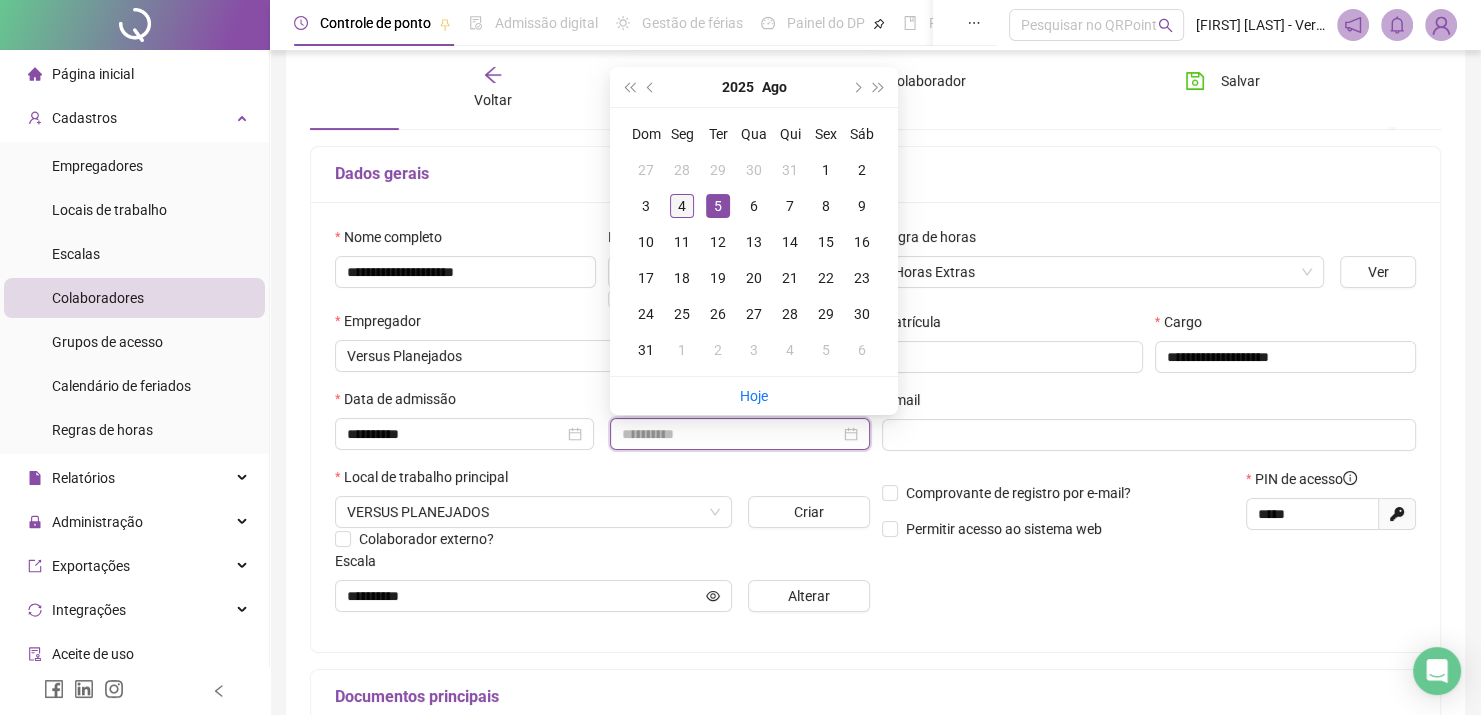 type on "**********" 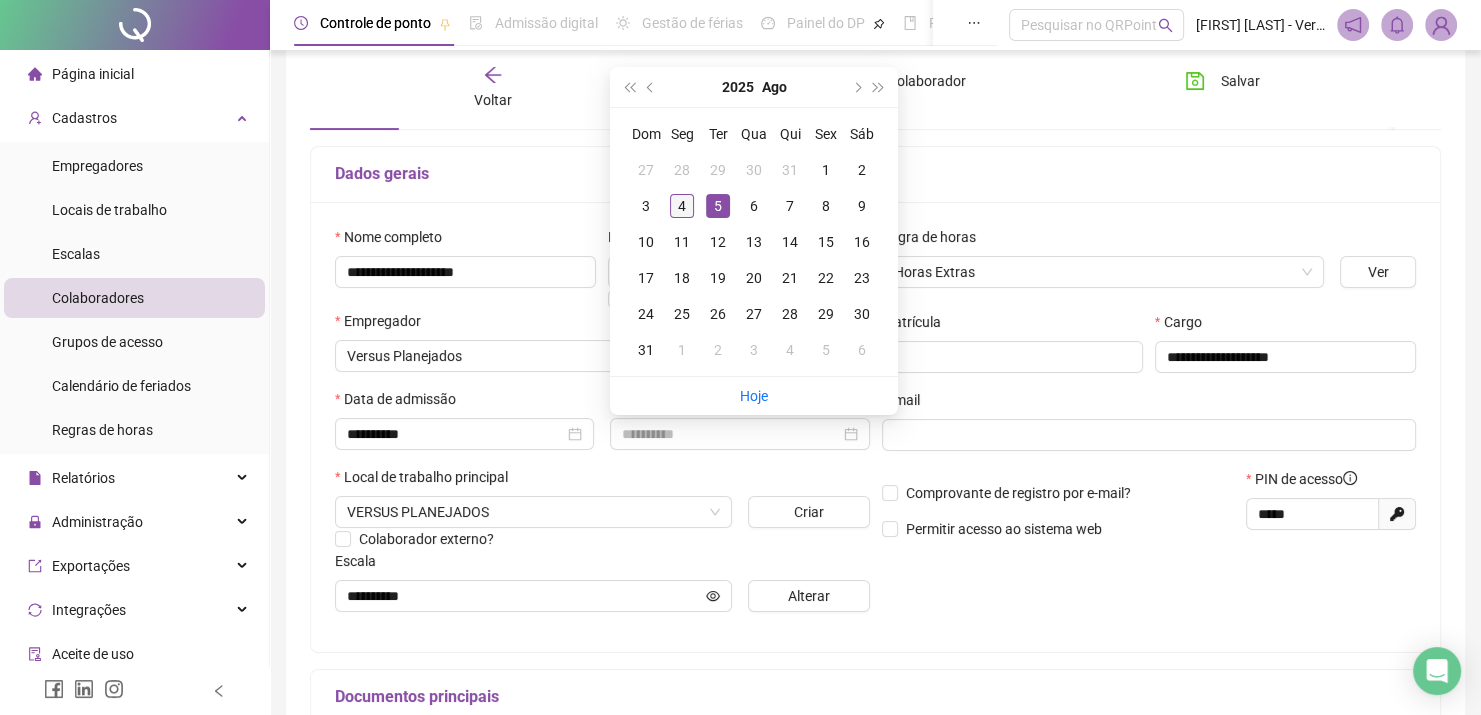 click on "4" at bounding box center (682, 206) 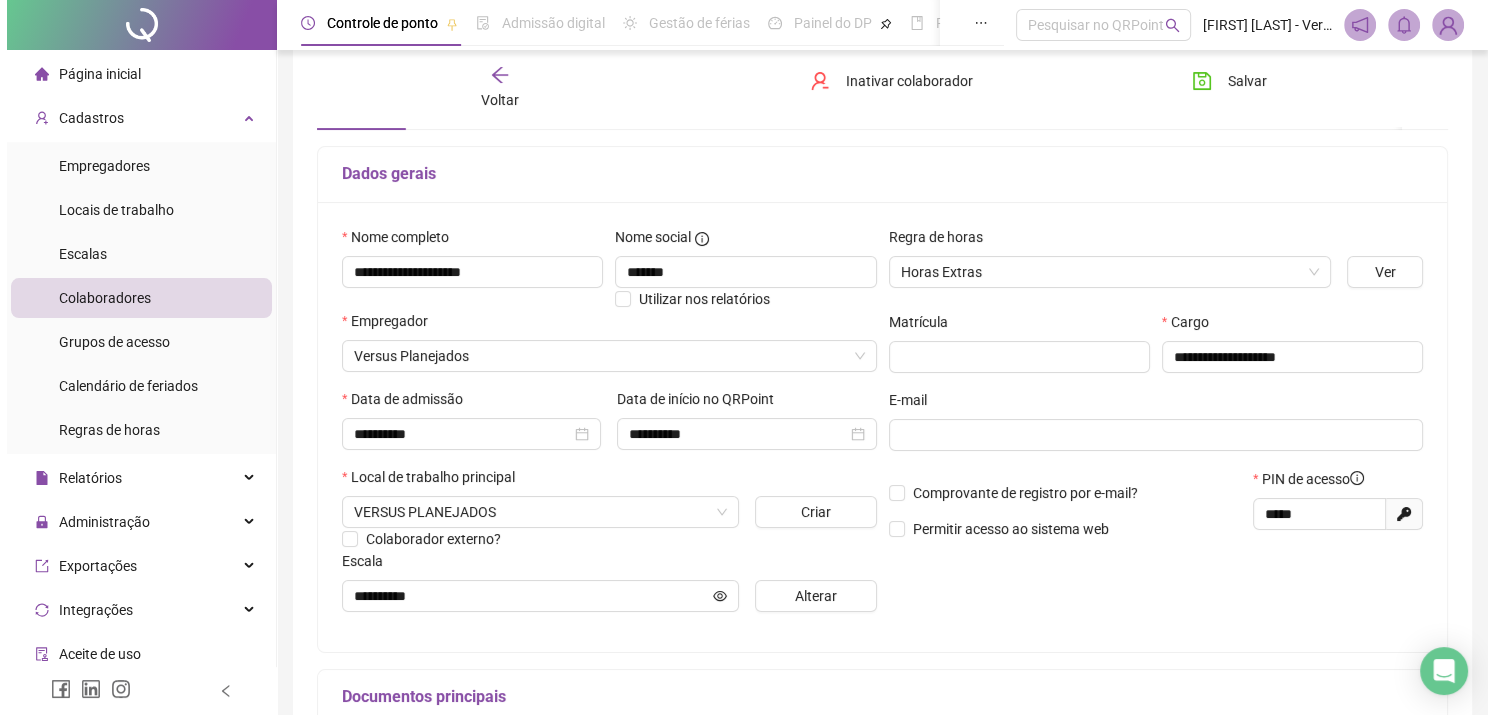scroll, scrollTop: 0, scrollLeft: 0, axis: both 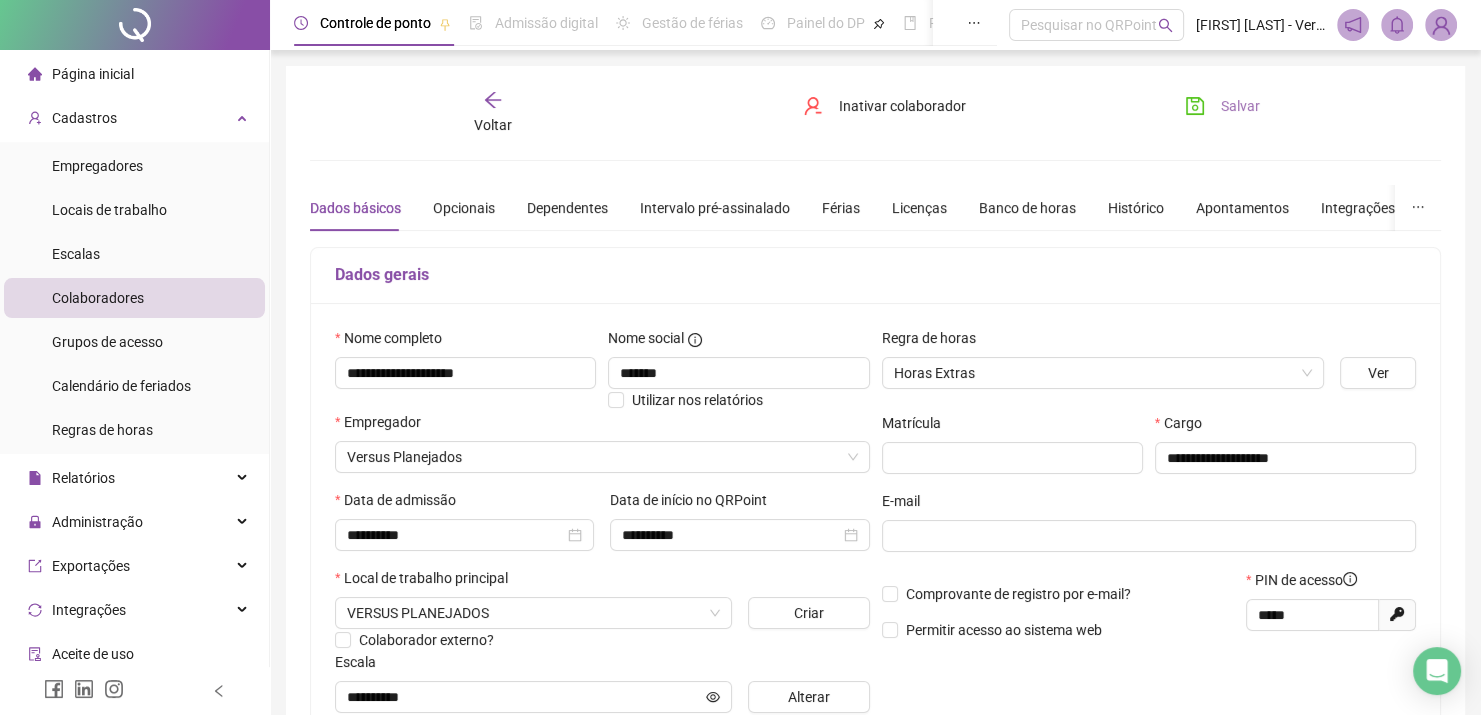 click on "Salvar" at bounding box center [1222, 106] 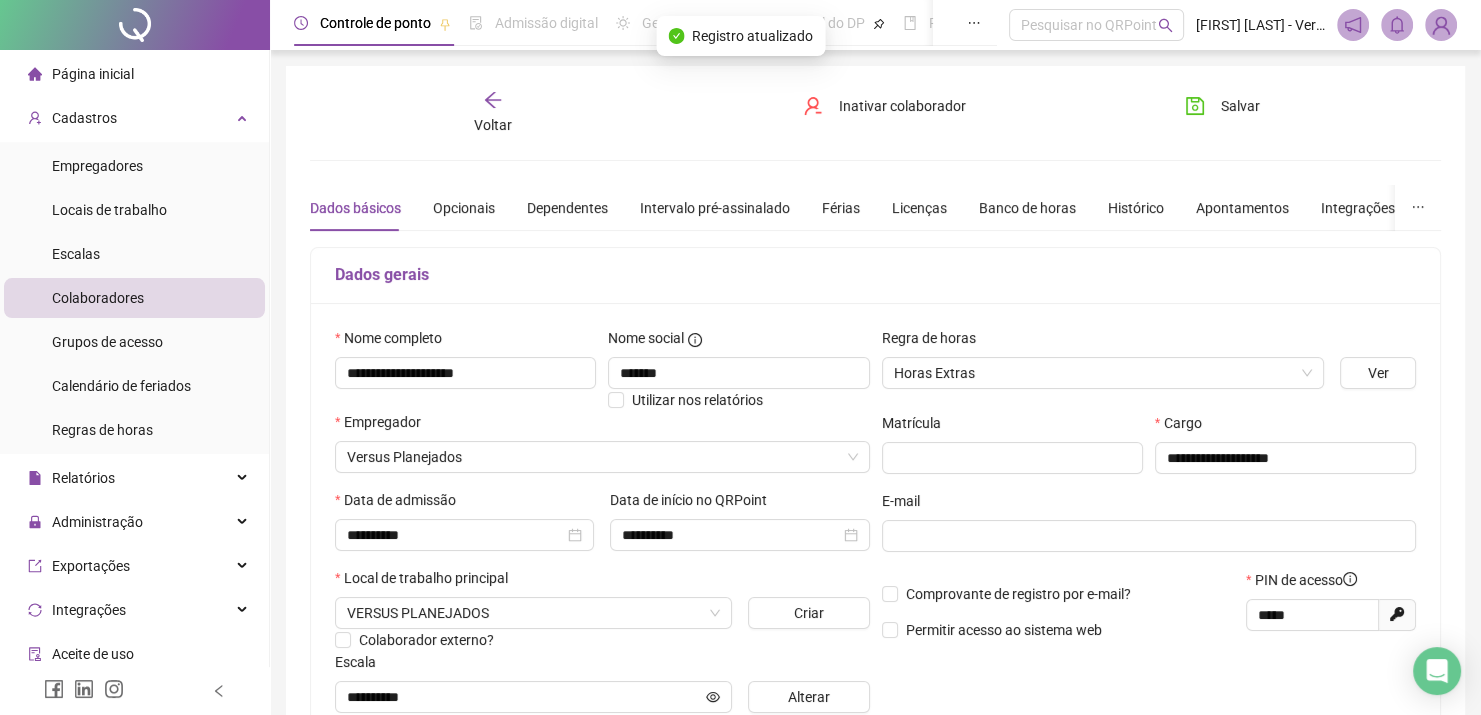 click on "Página inicial" at bounding box center (93, 74) 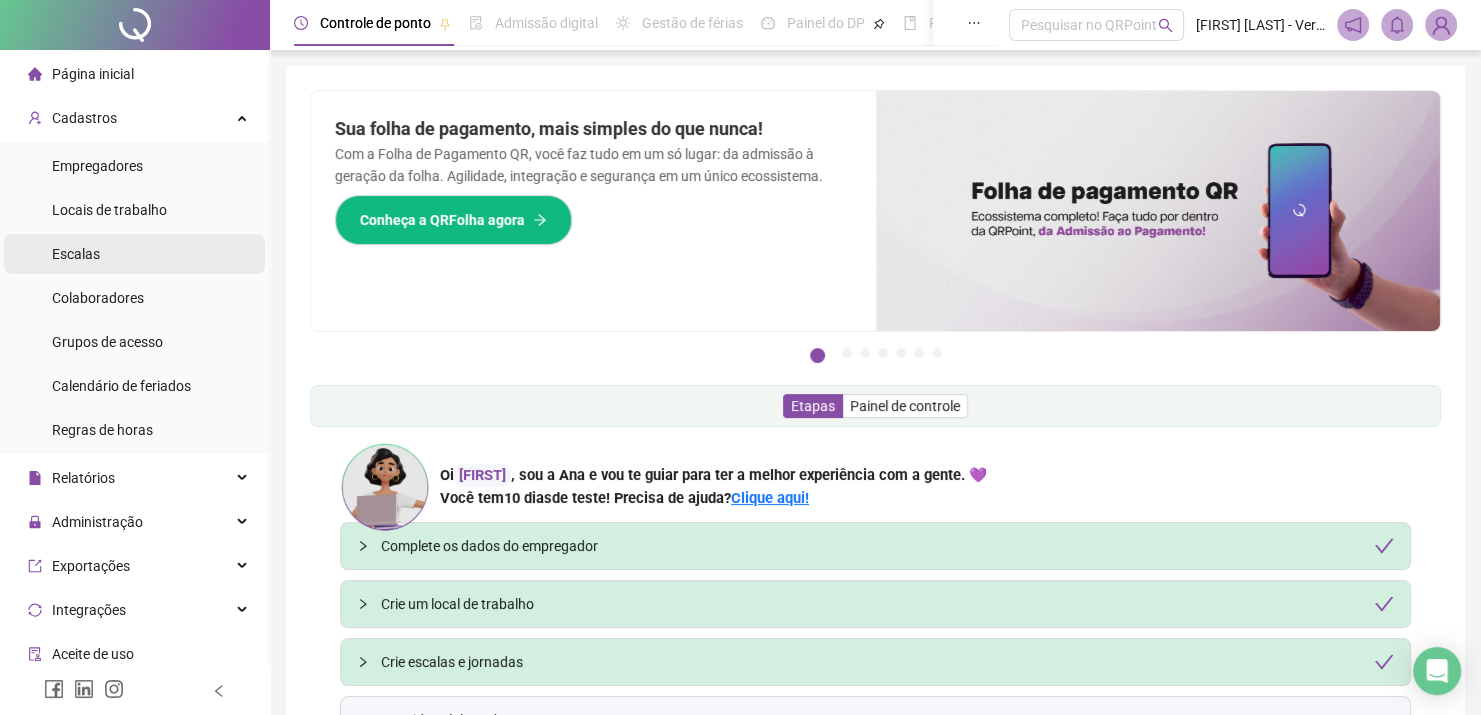 click on "Escalas" at bounding box center (134, 254) 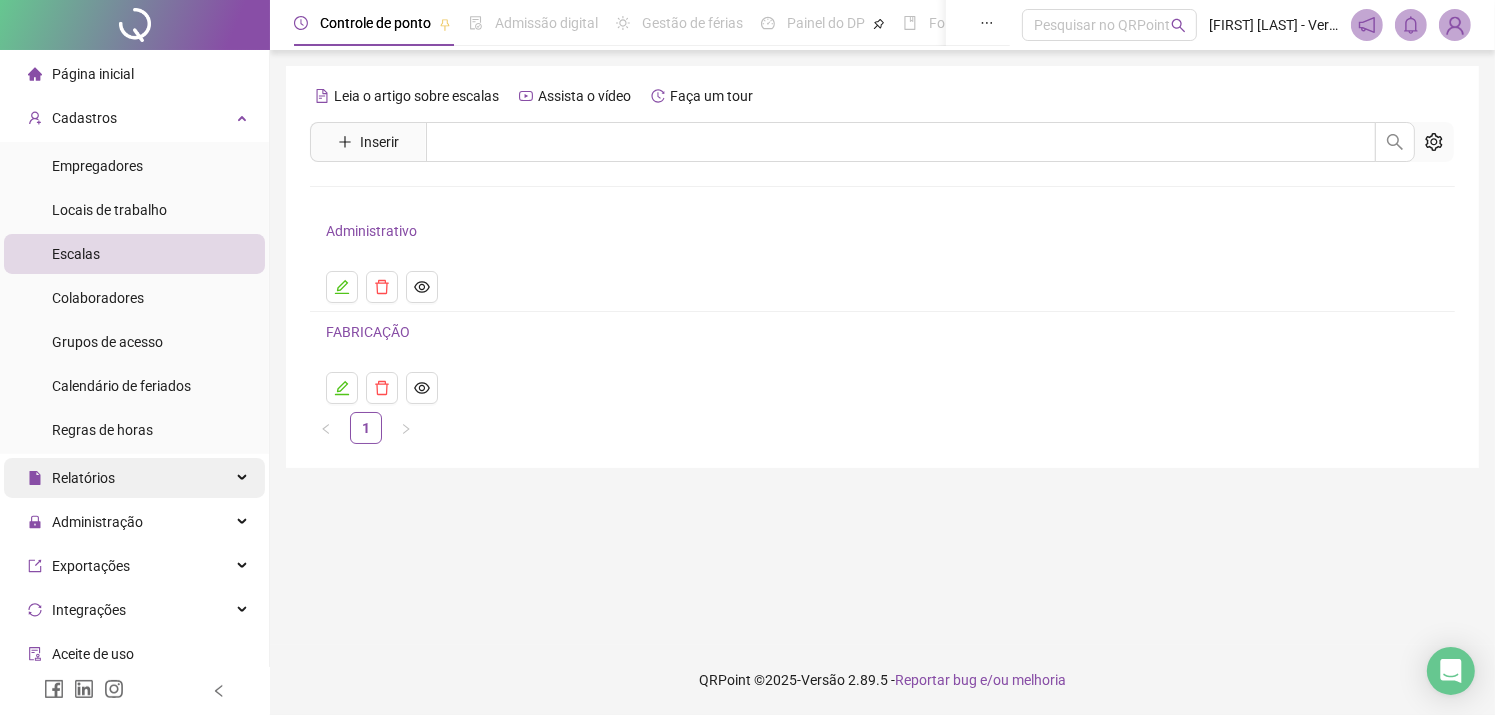 click on "Relatórios" at bounding box center [134, 478] 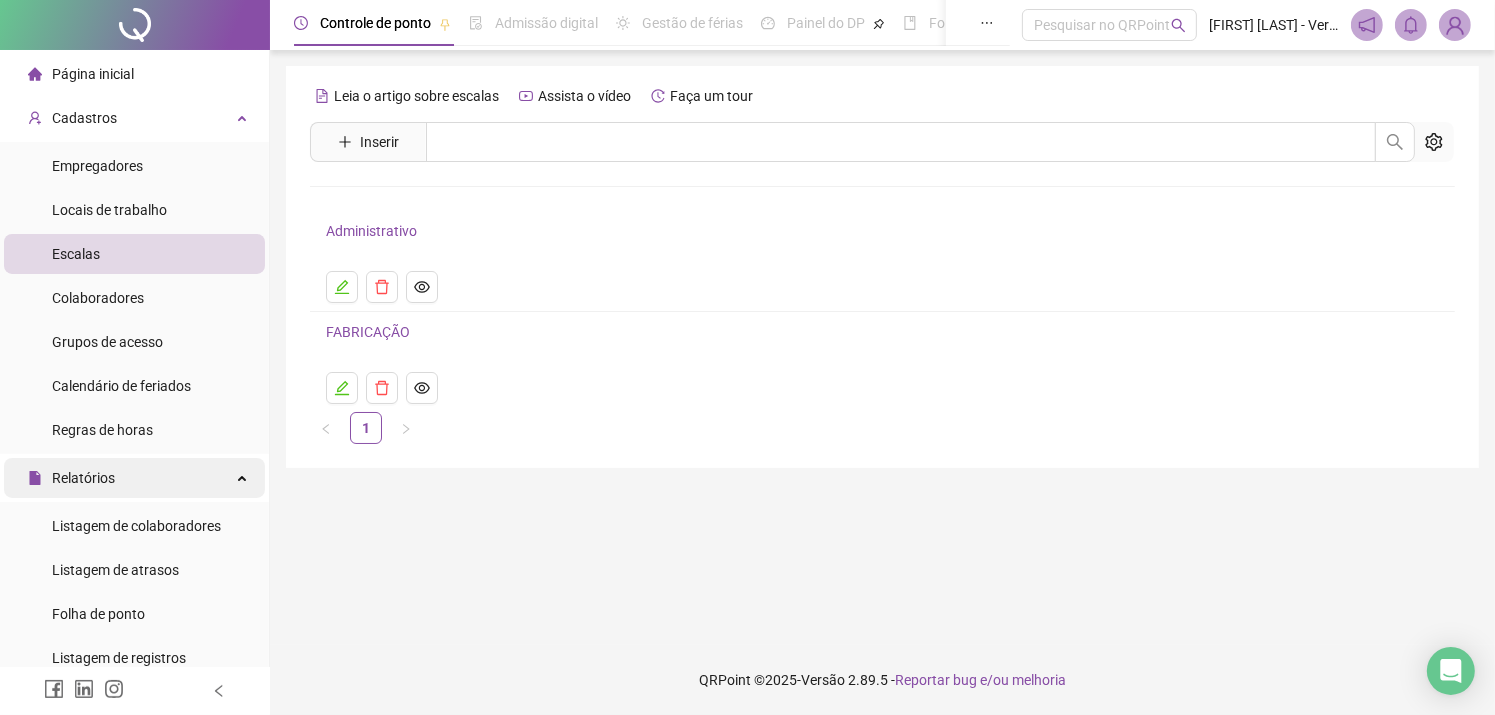 scroll, scrollTop: 100, scrollLeft: 0, axis: vertical 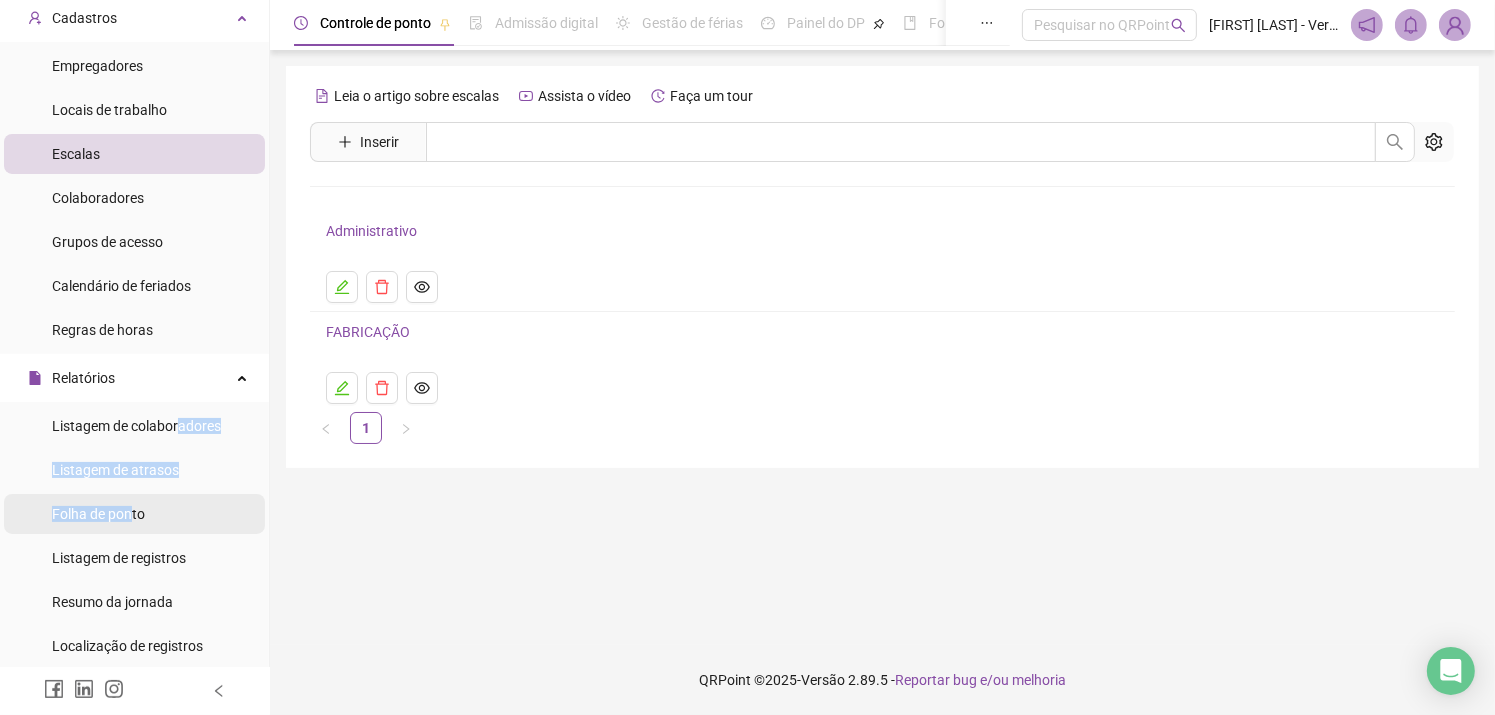 drag, startPoint x: 177, startPoint y: 427, endPoint x: 134, endPoint y: 508, distance: 91.706055 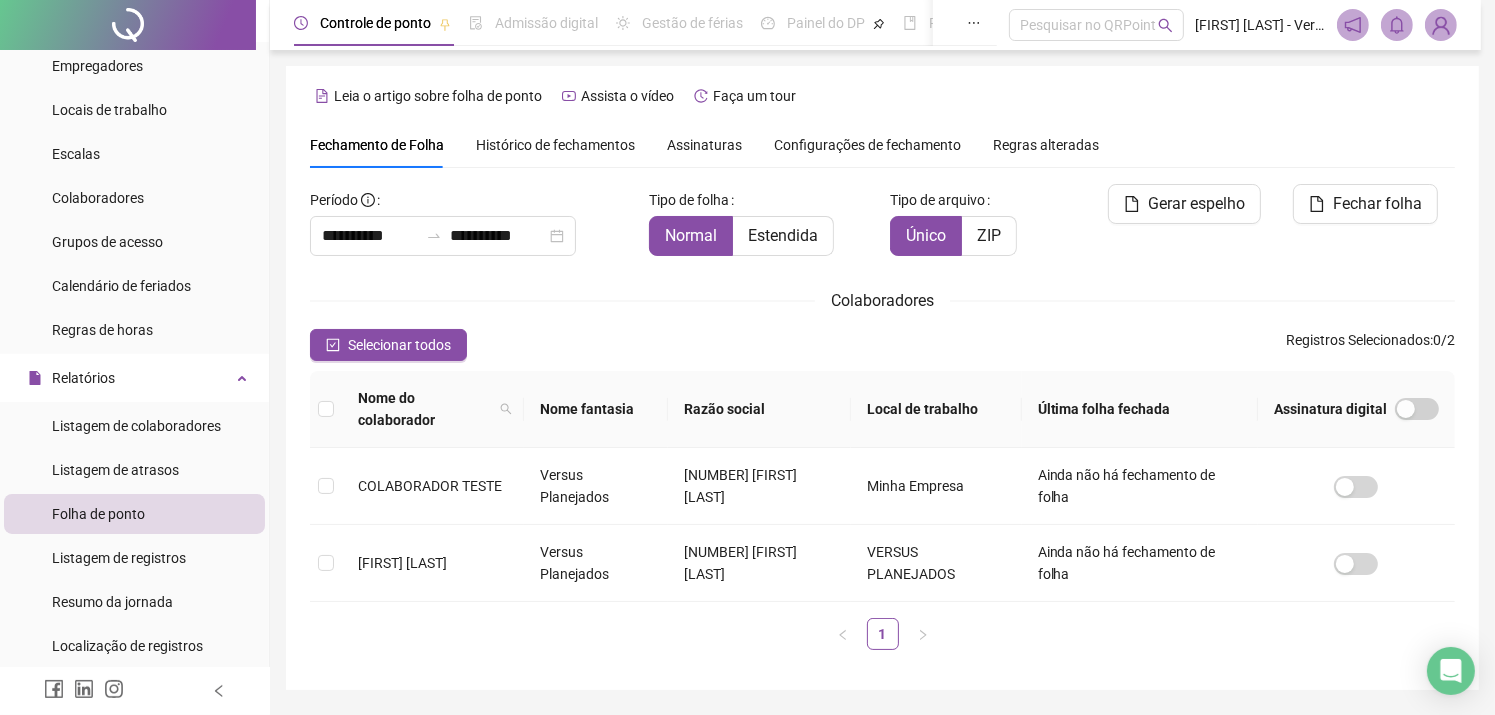 type on "**********" 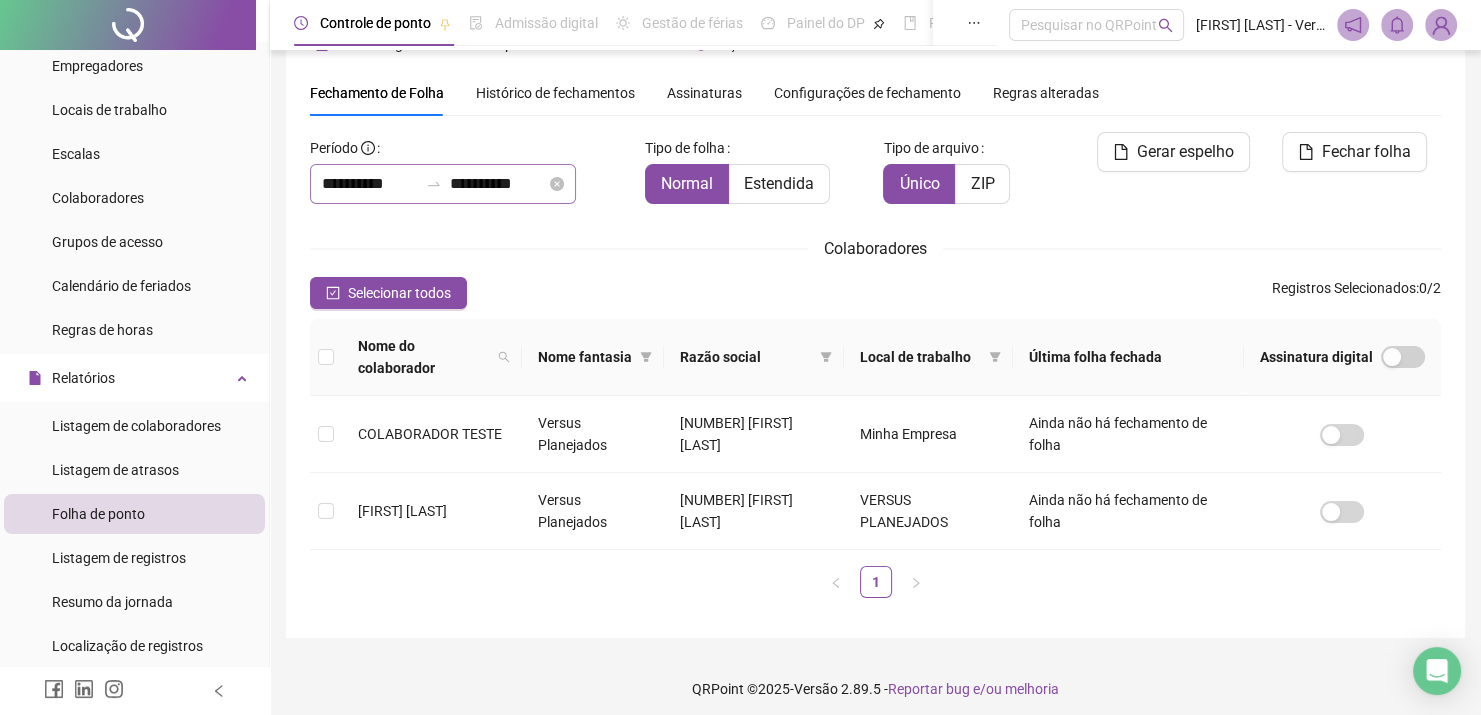 scroll, scrollTop: 0, scrollLeft: 0, axis: both 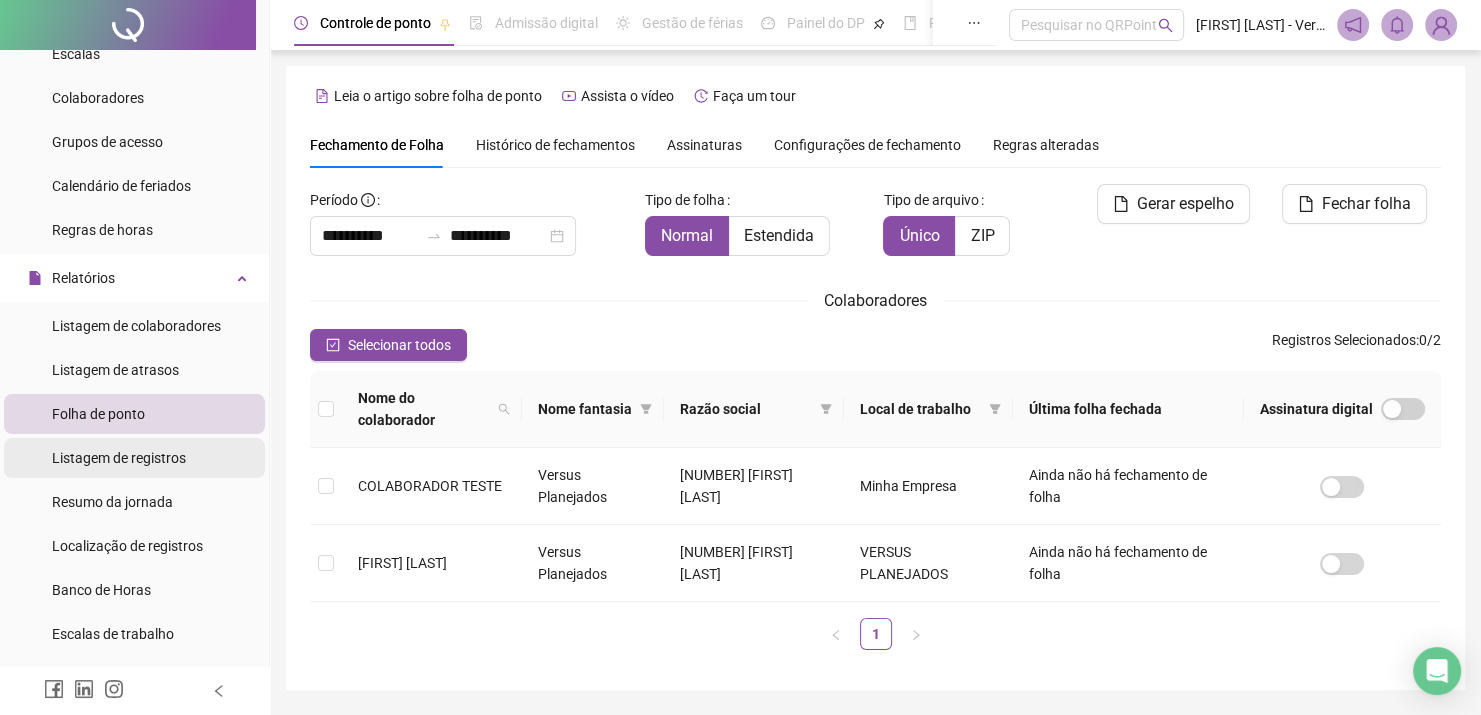 click on "Listagem de registros" at bounding box center [119, 458] 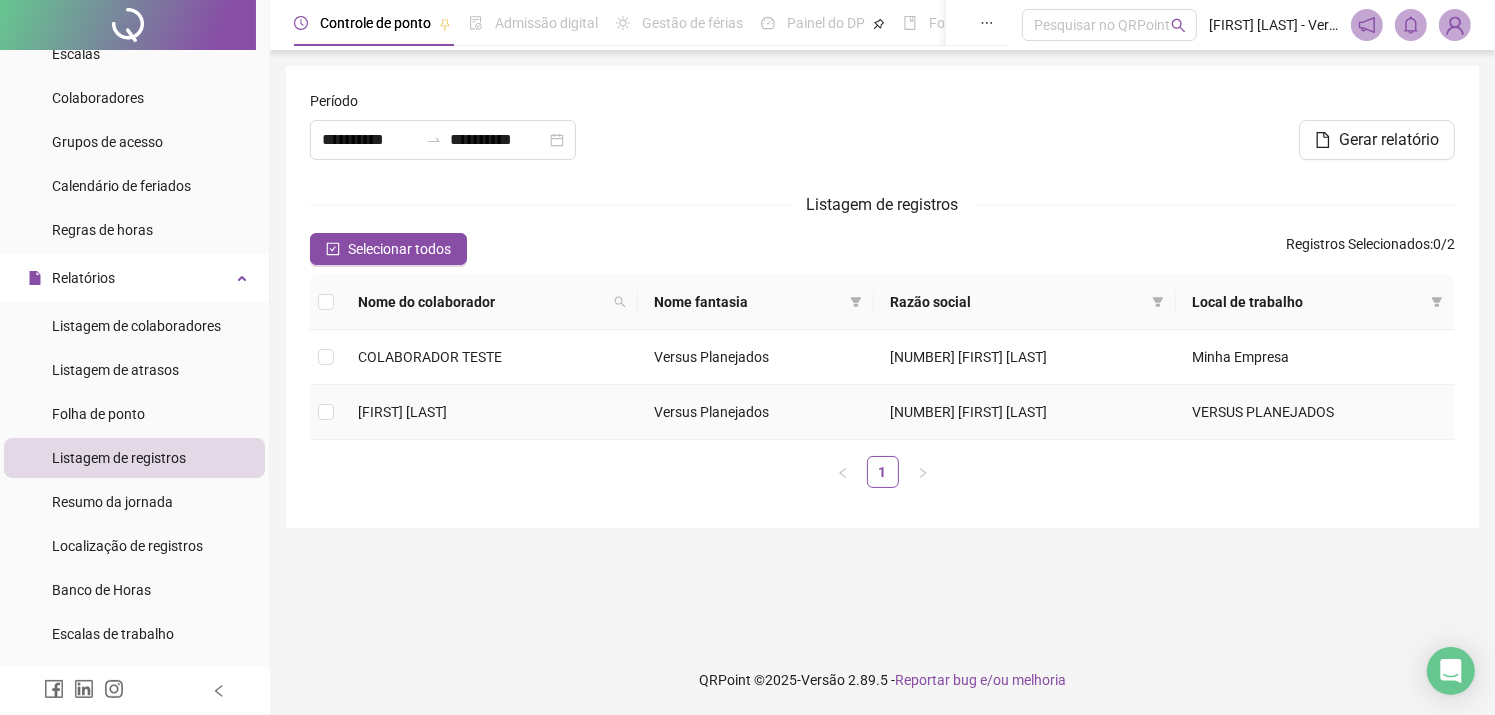 click on "[FIRST] [LAST]" at bounding box center (490, 412) 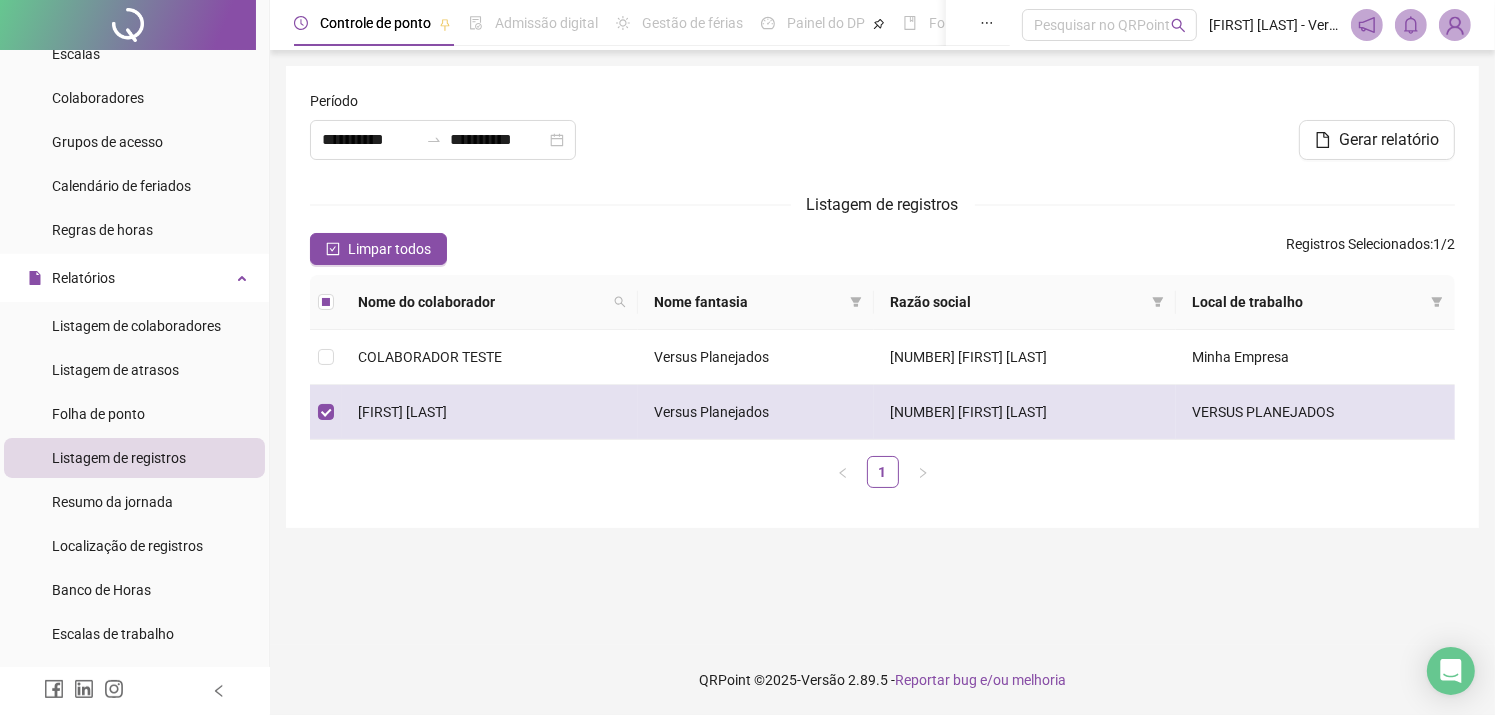 click on "VERSUS PLANEJADOS" at bounding box center (1315, 412) 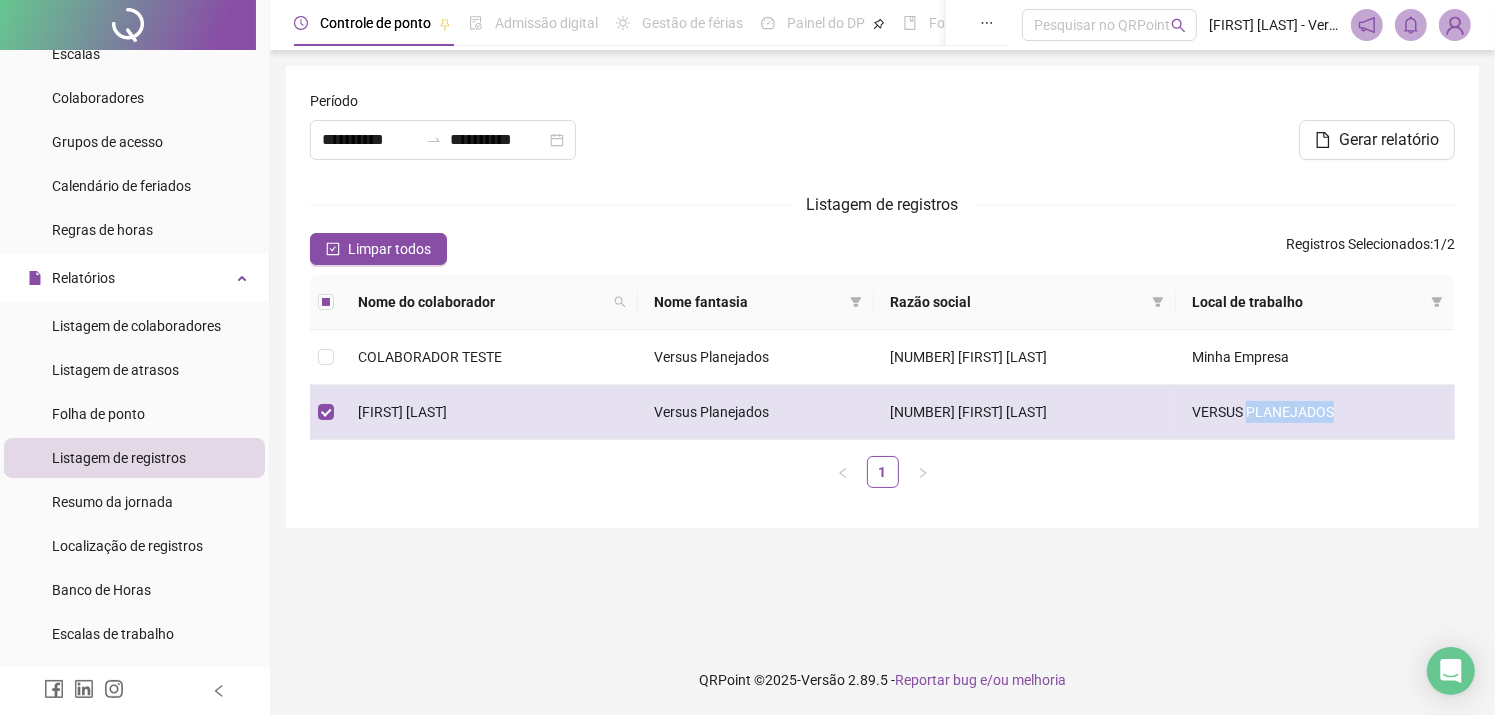 click on "VERSUS PLANEJADOS" at bounding box center (1315, 412) 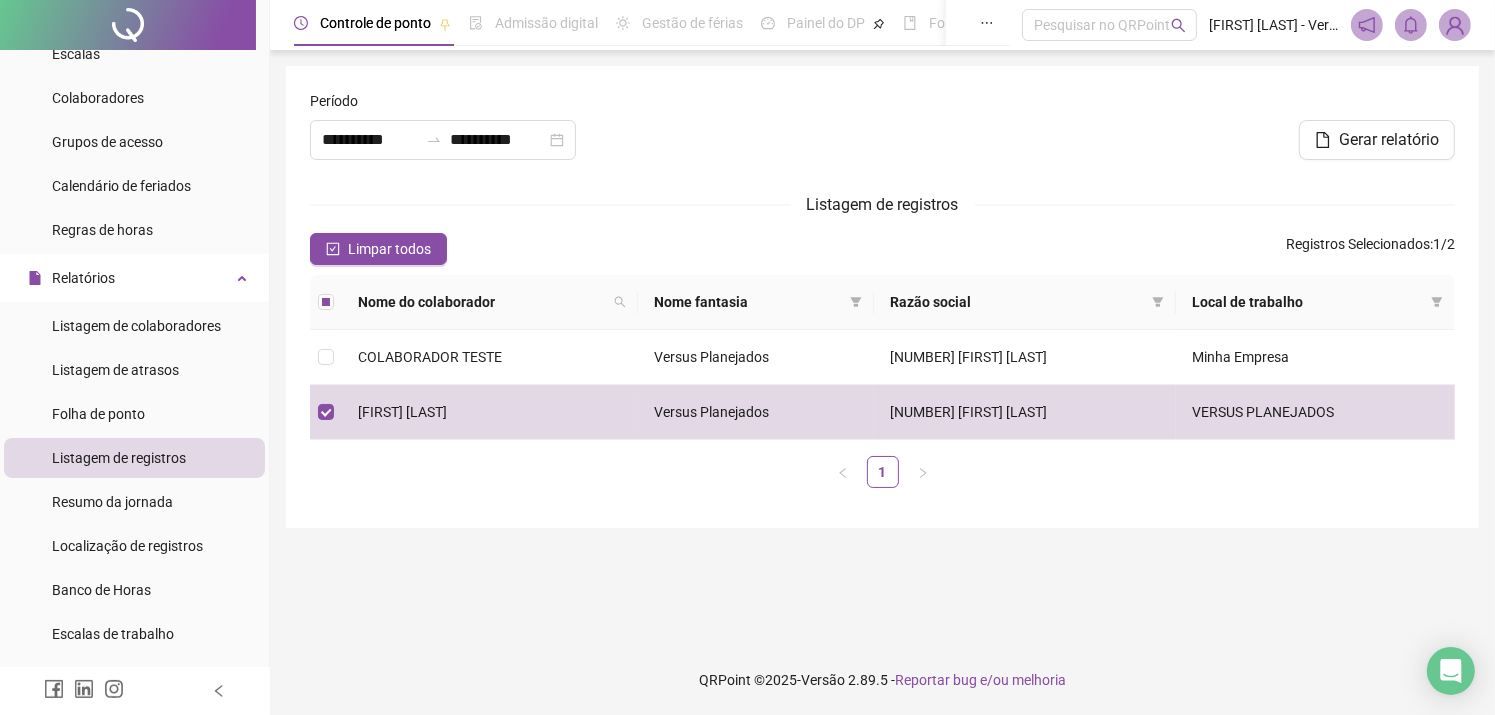 click on "1" at bounding box center (882, 472) 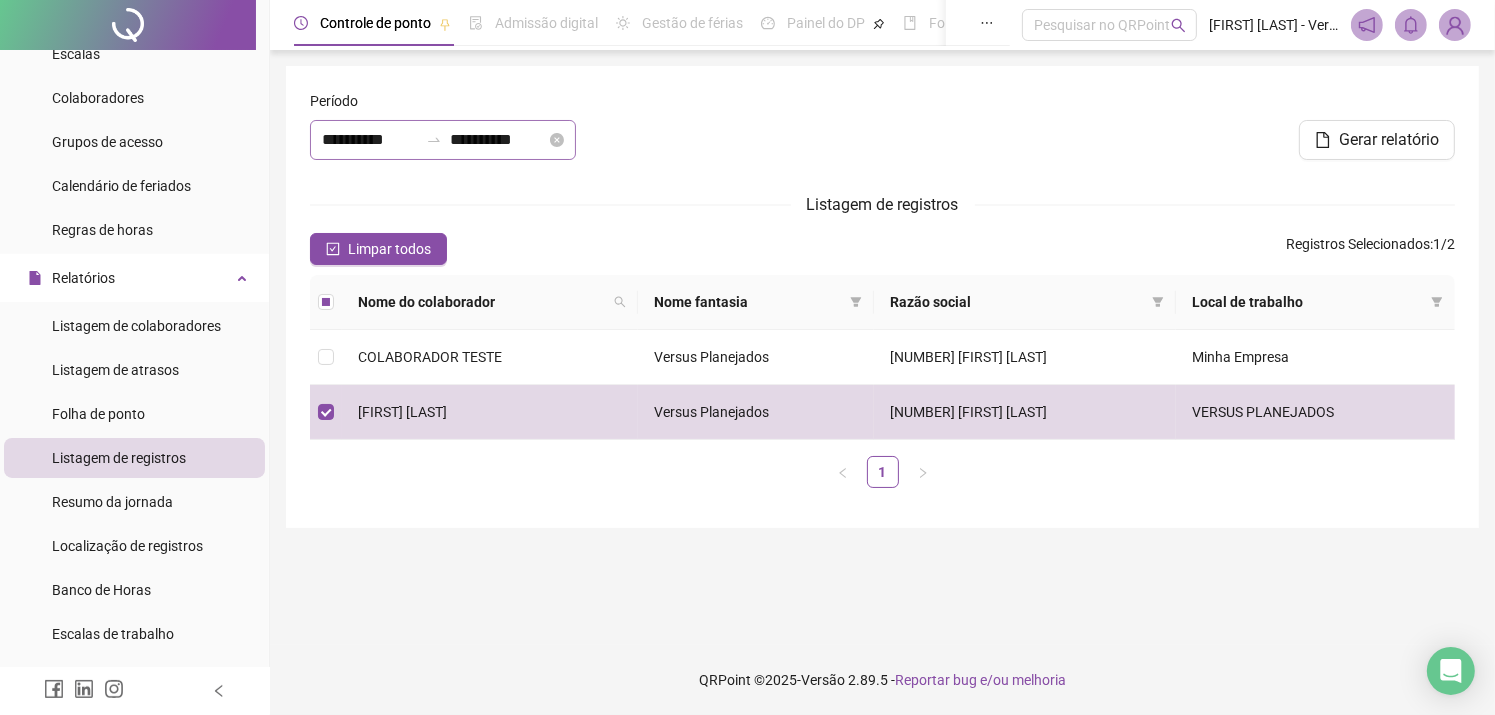 click 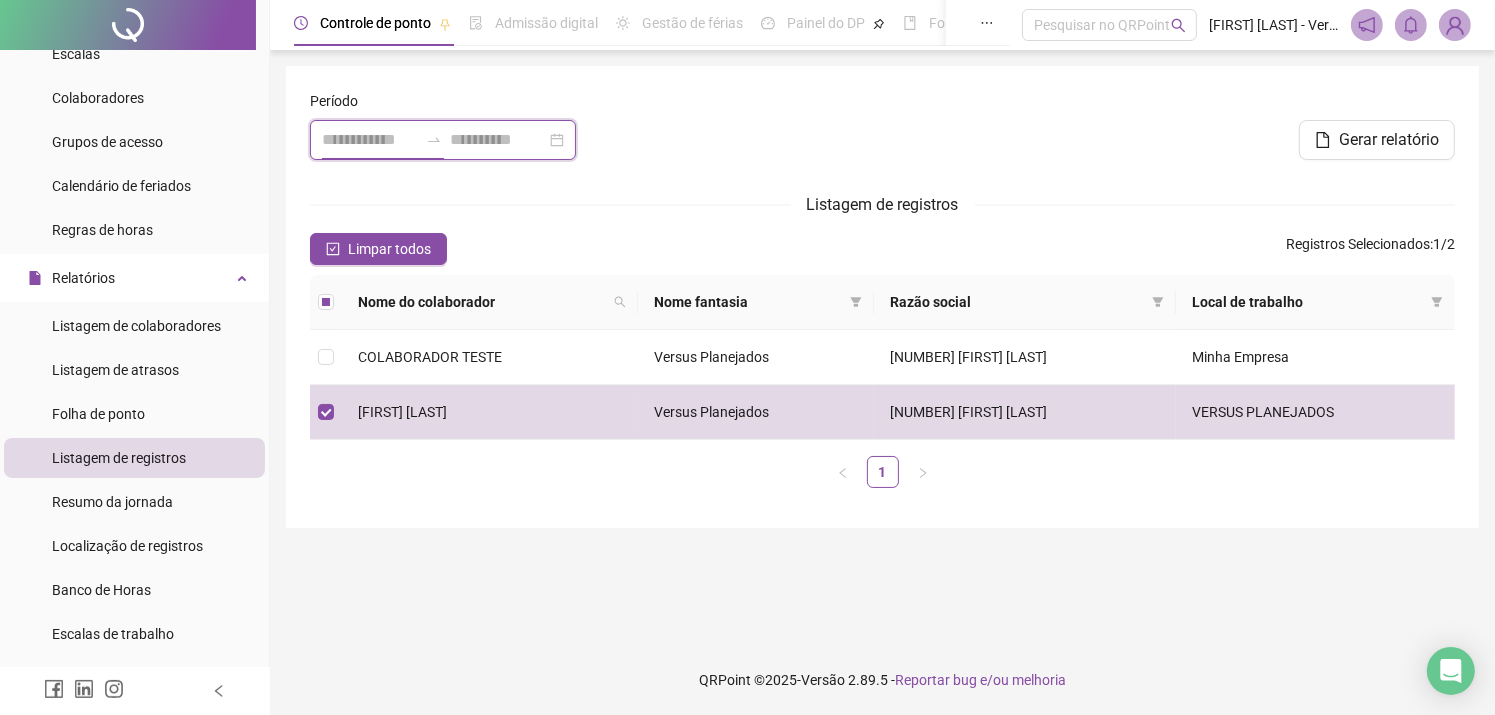 click at bounding box center [370, 140] 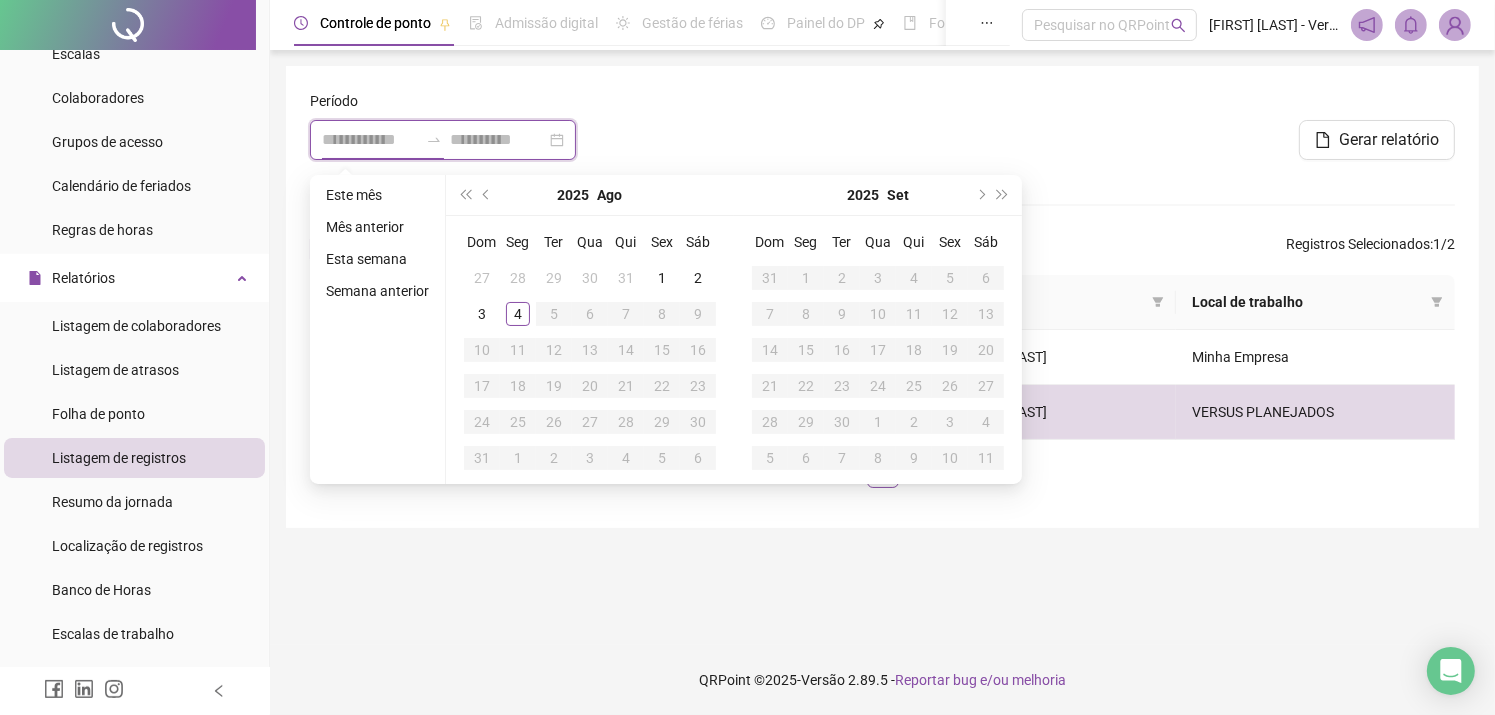type on "**********" 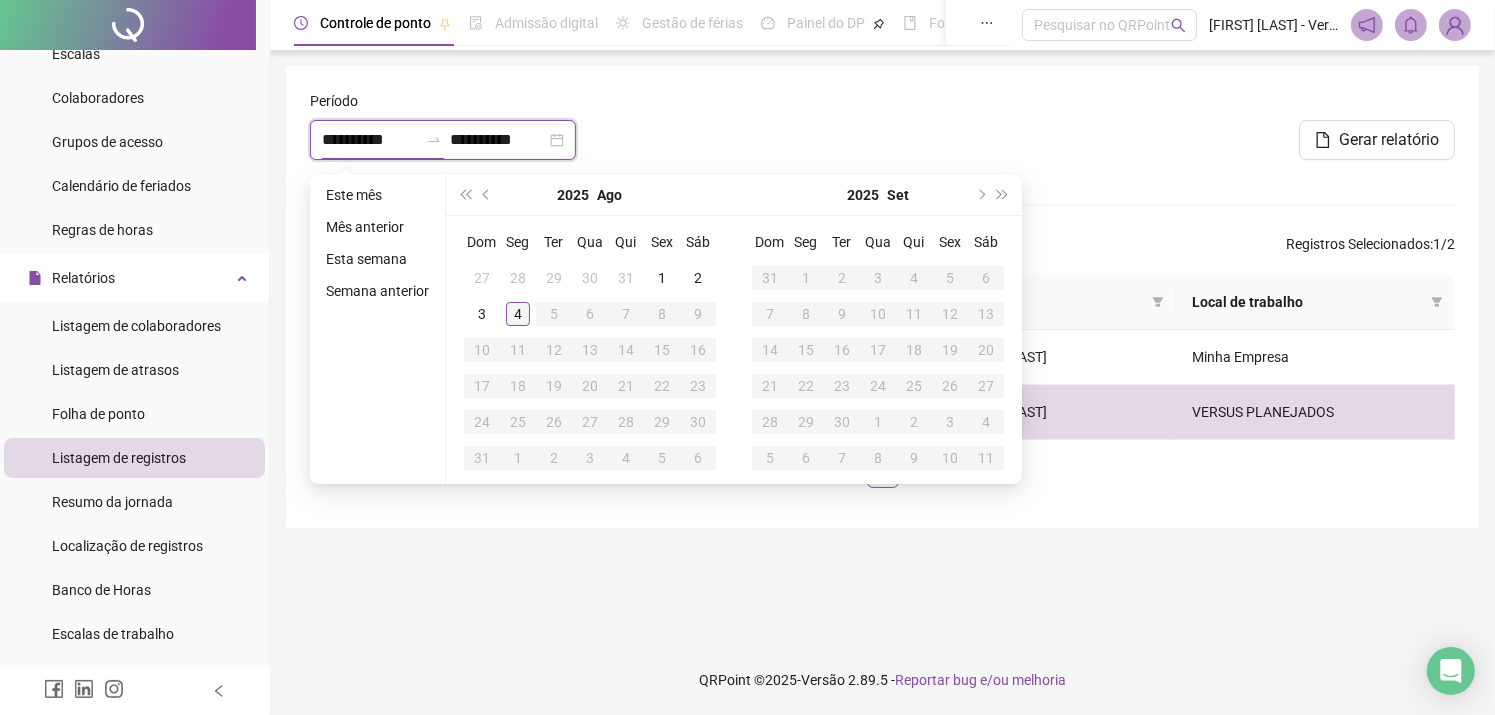 type on "**********" 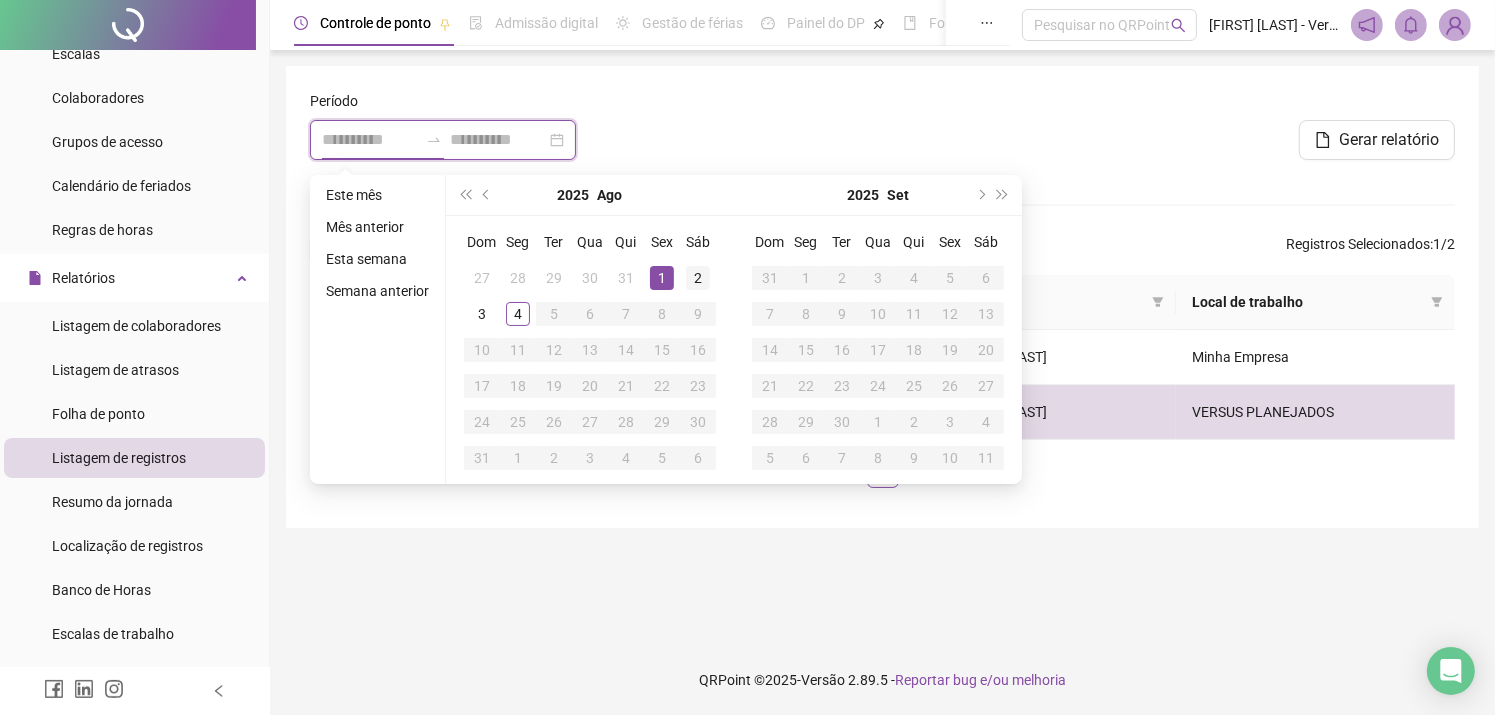 type on "**********" 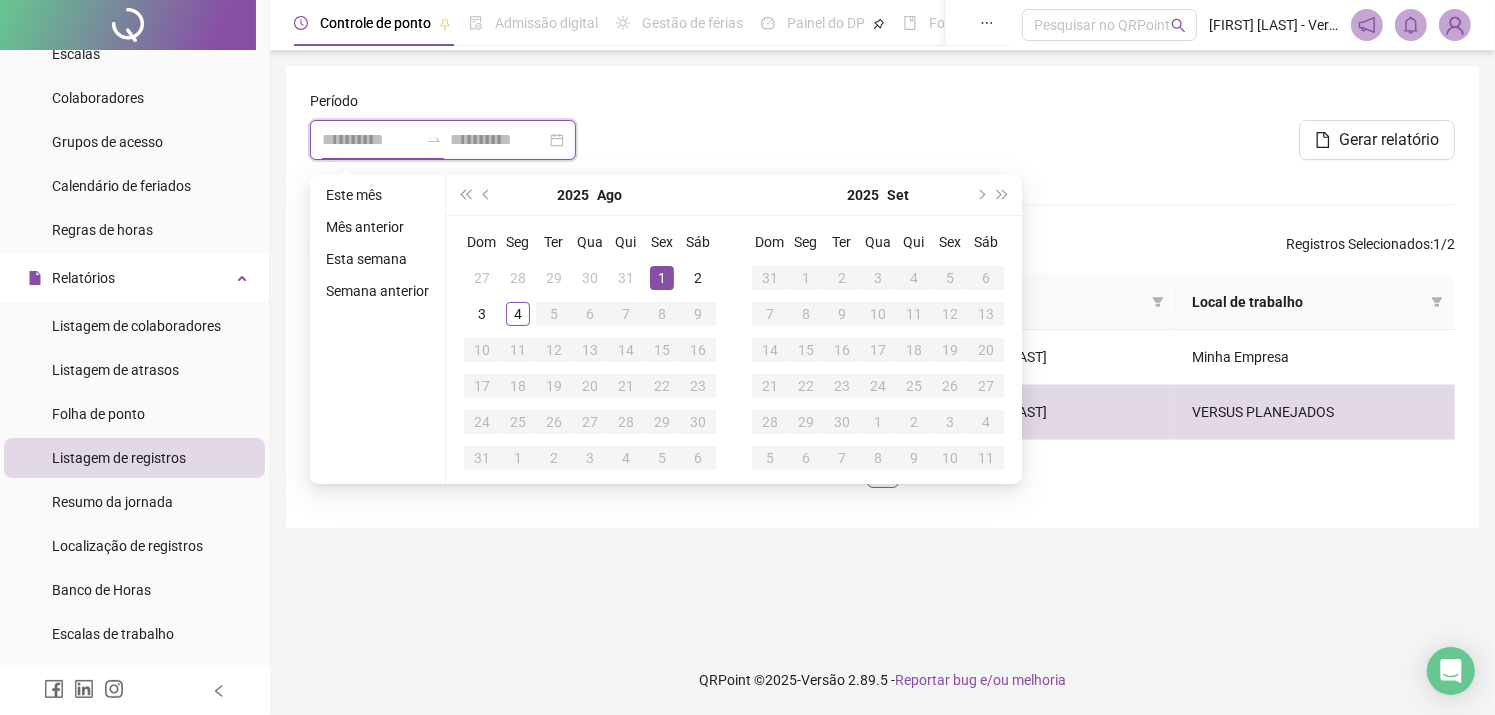 type on "**********" 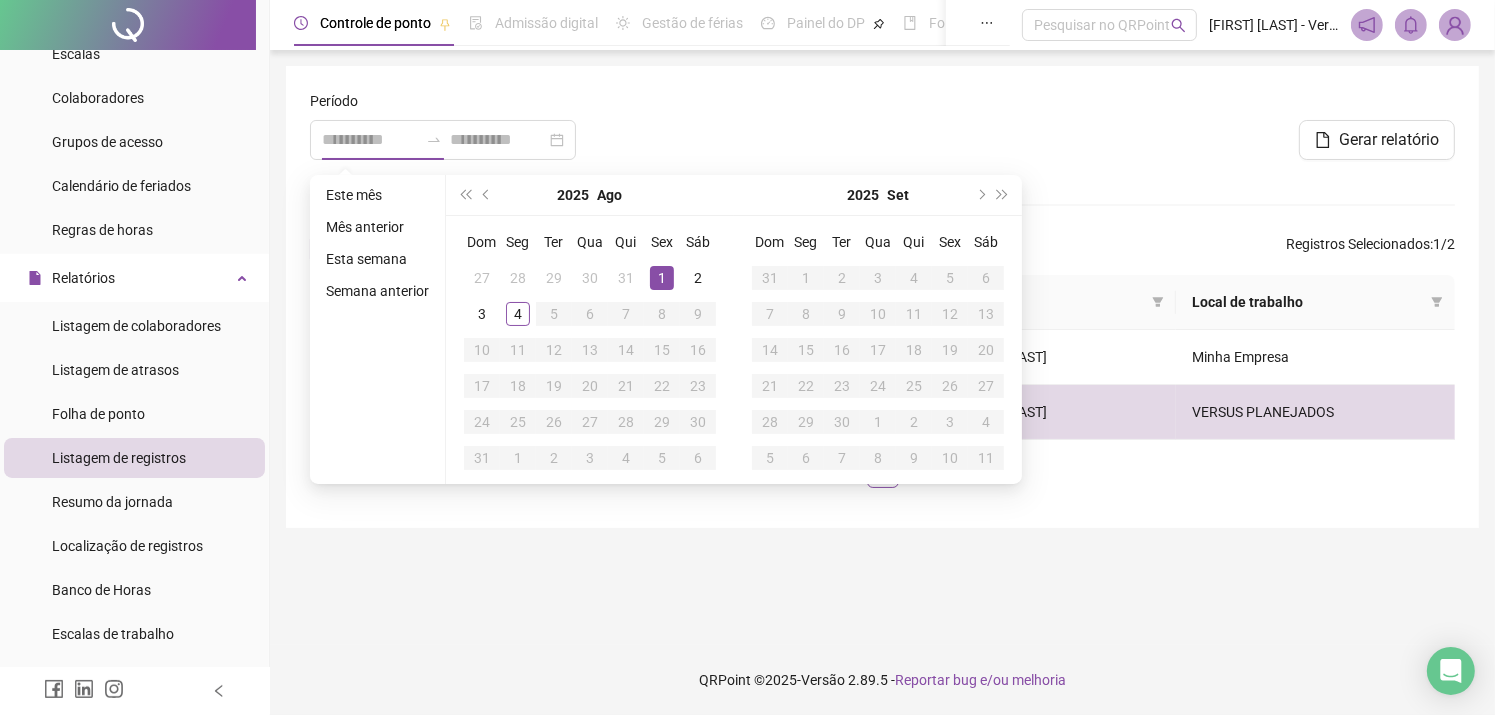 click on "1" at bounding box center [662, 278] 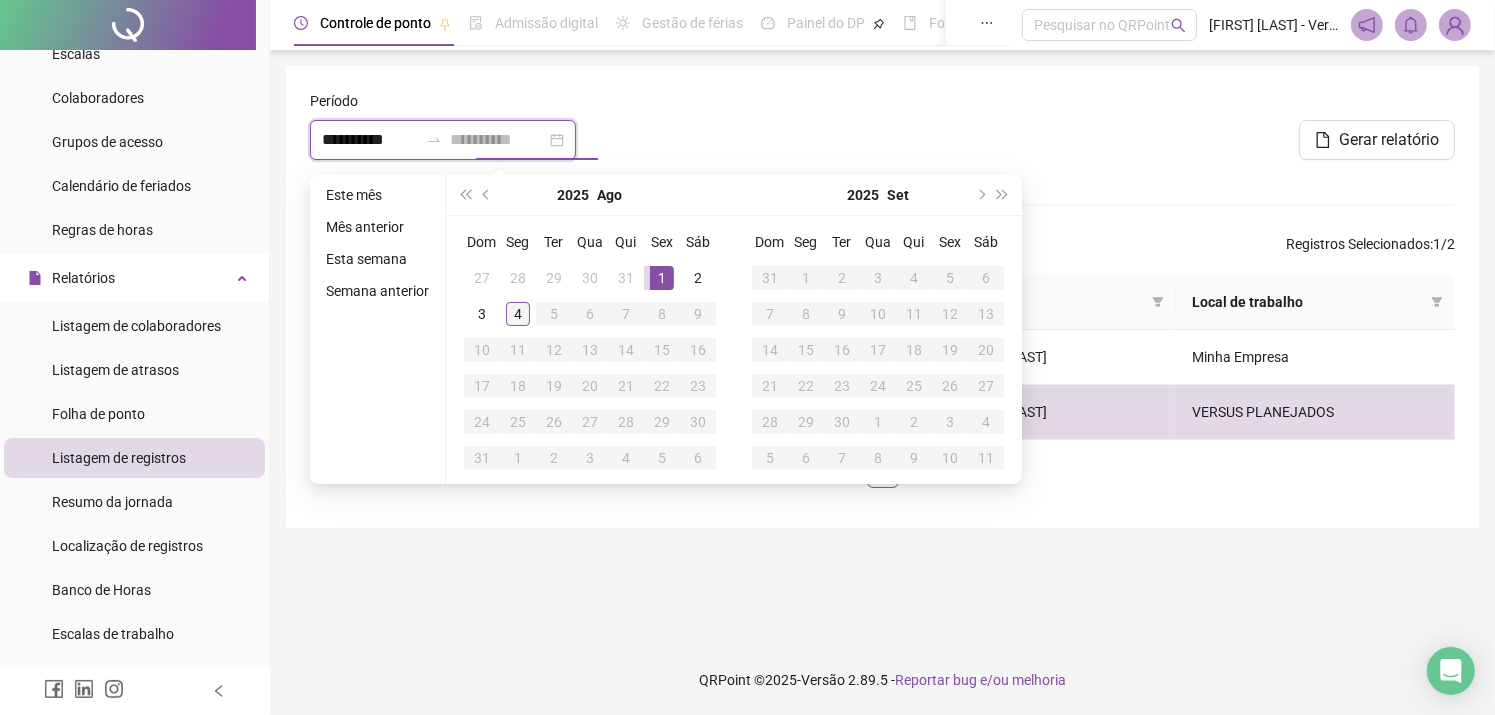 type on "**********" 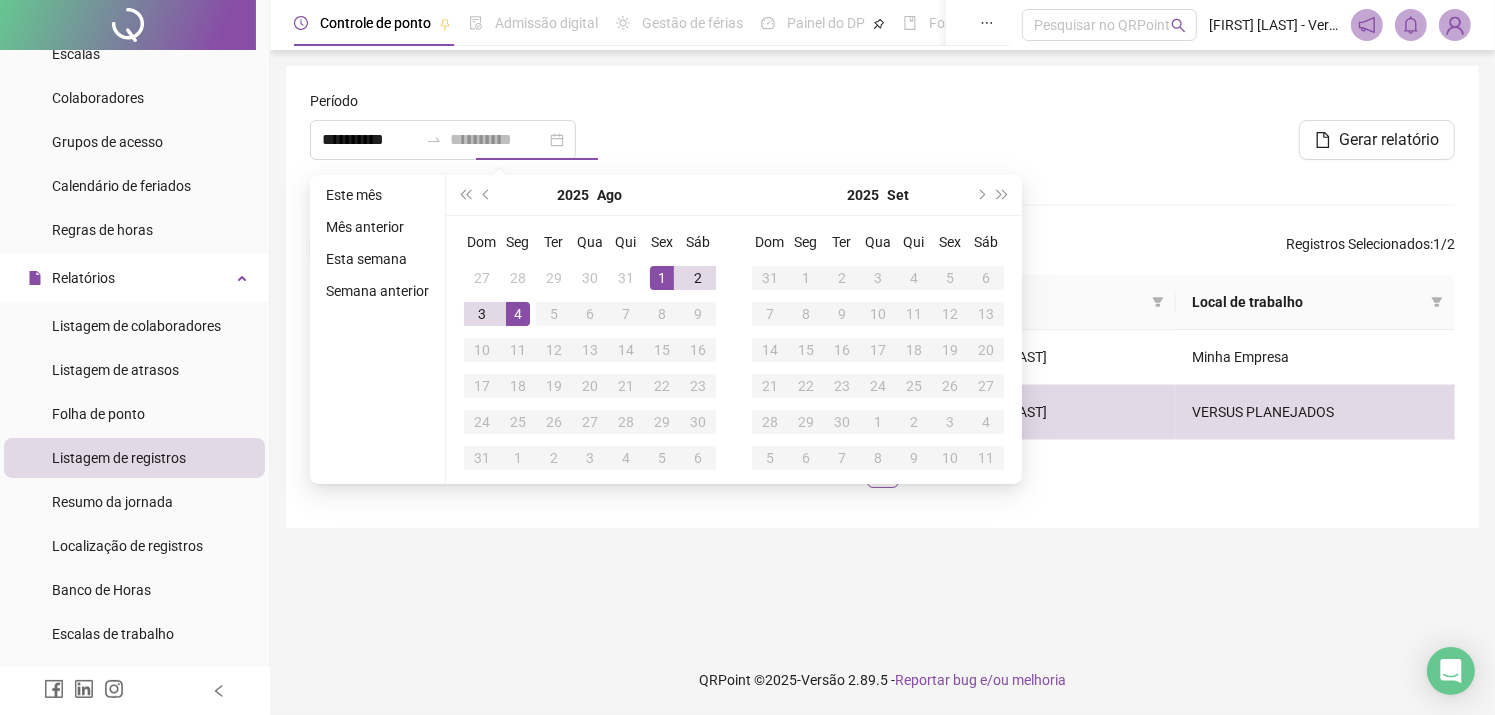 click on "4" at bounding box center (518, 314) 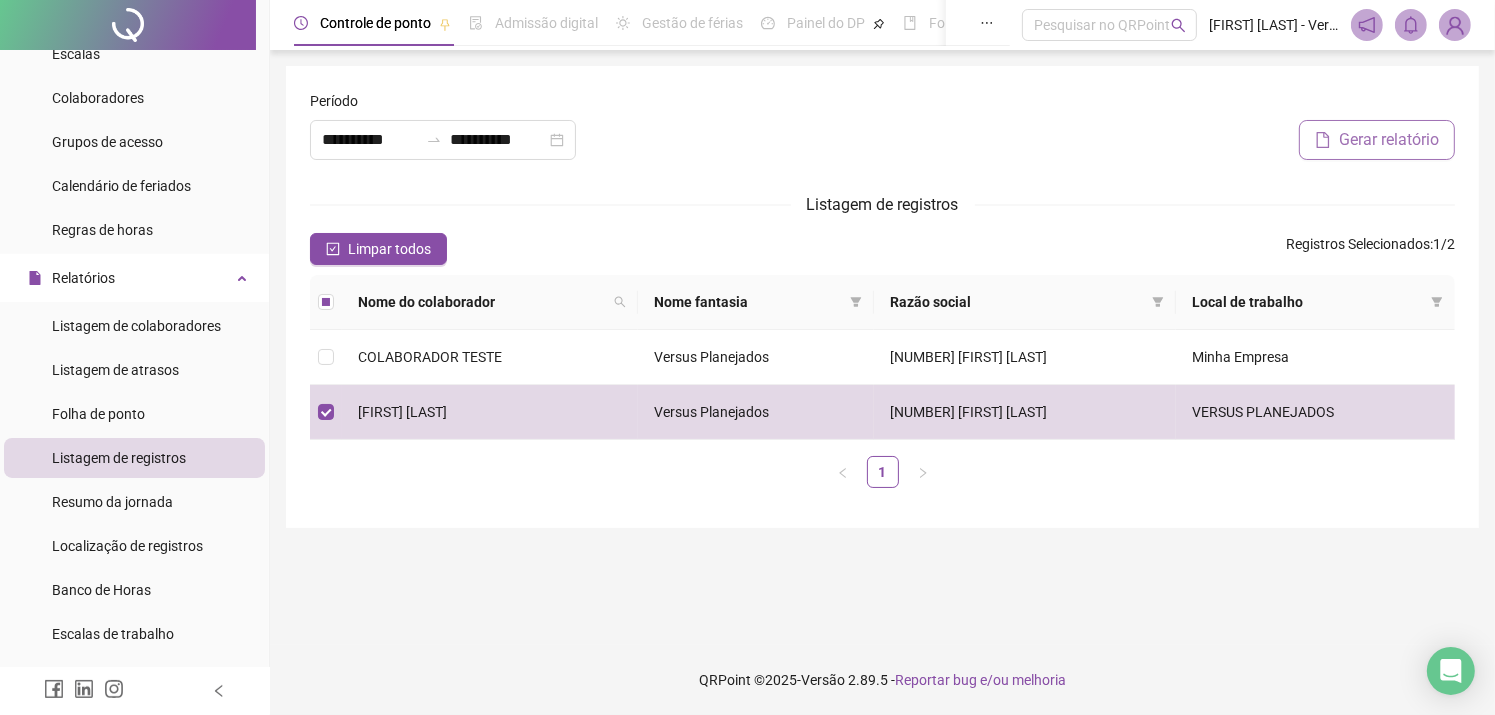 click on "Gerar relatório" at bounding box center (1389, 140) 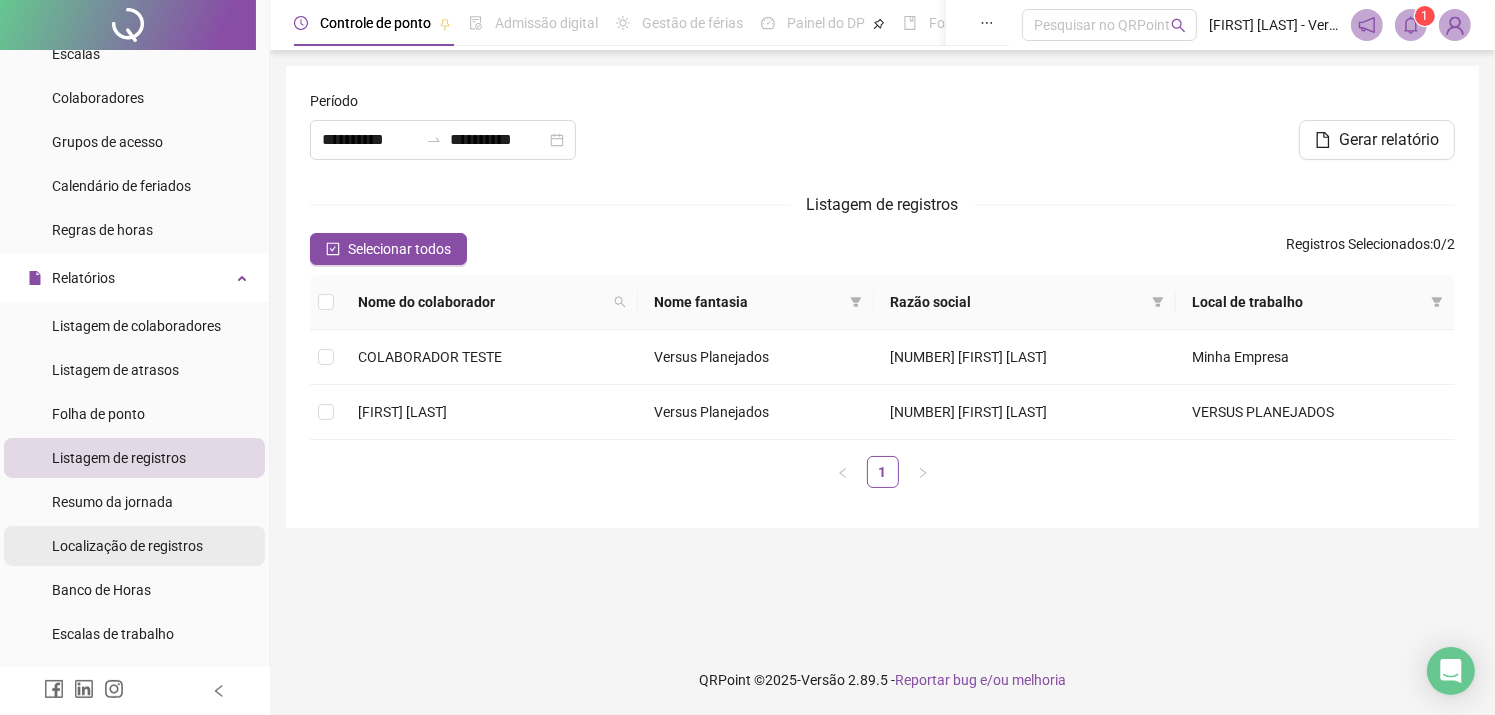 click on "Localização de registros" at bounding box center [127, 546] 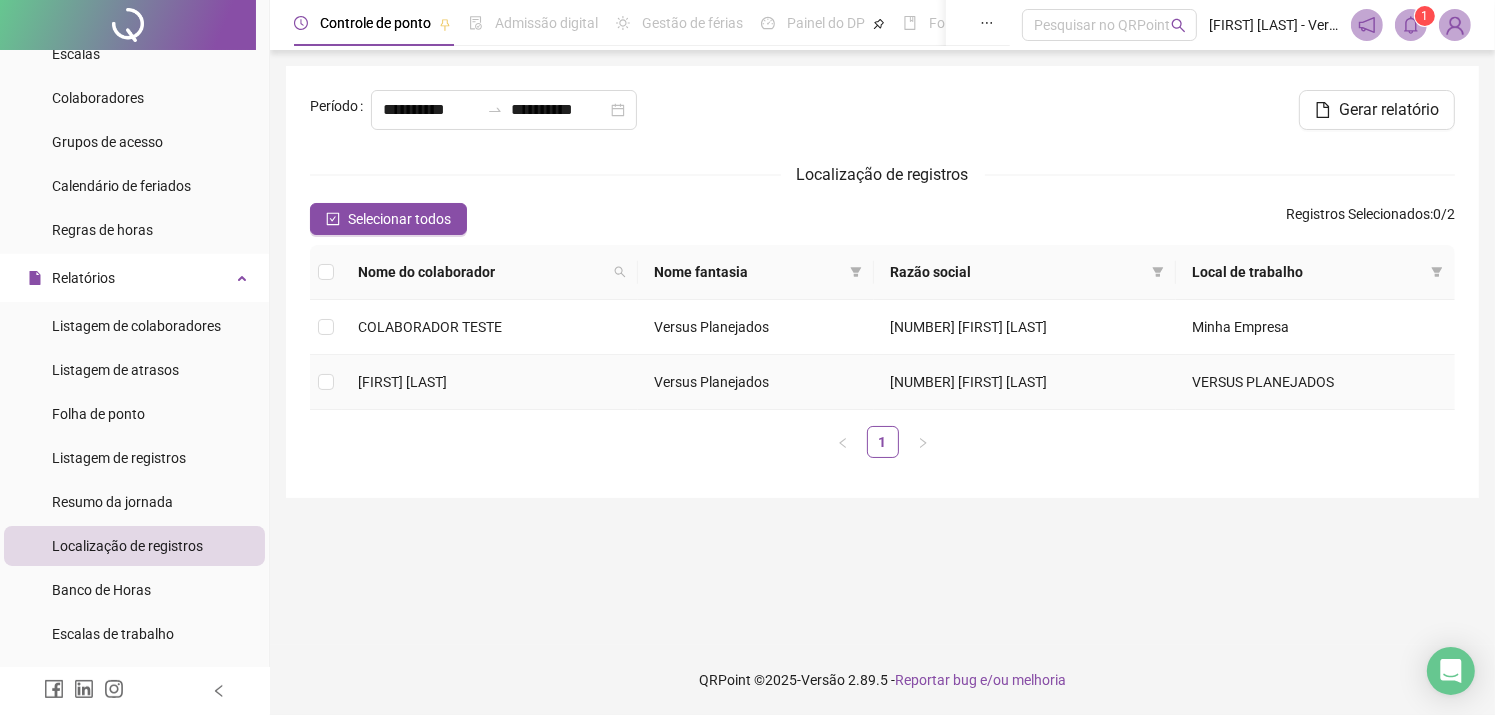 click on "VERSUS PLANEJADOS" at bounding box center [1315, 382] 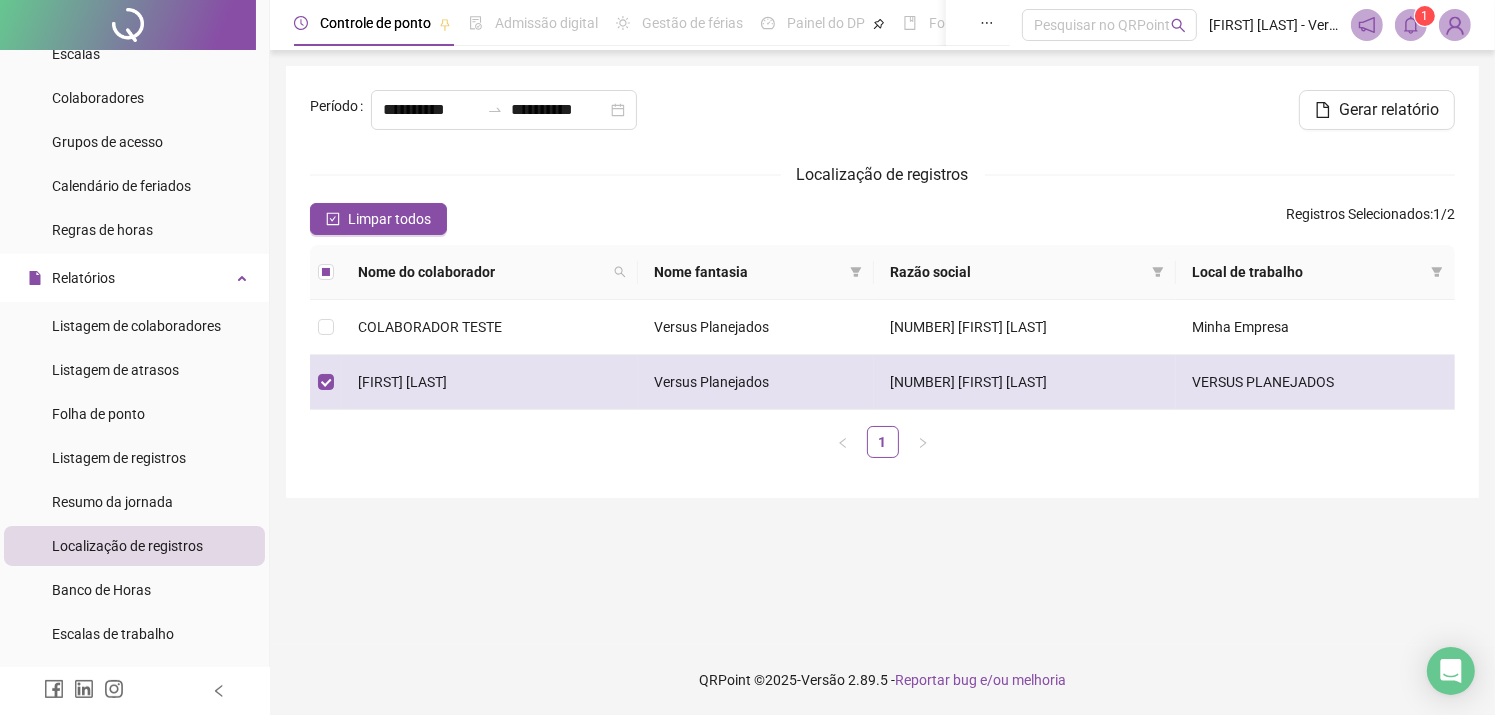 click on "VERSUS PLANEJADOS" at bounding box center [1315, 382] 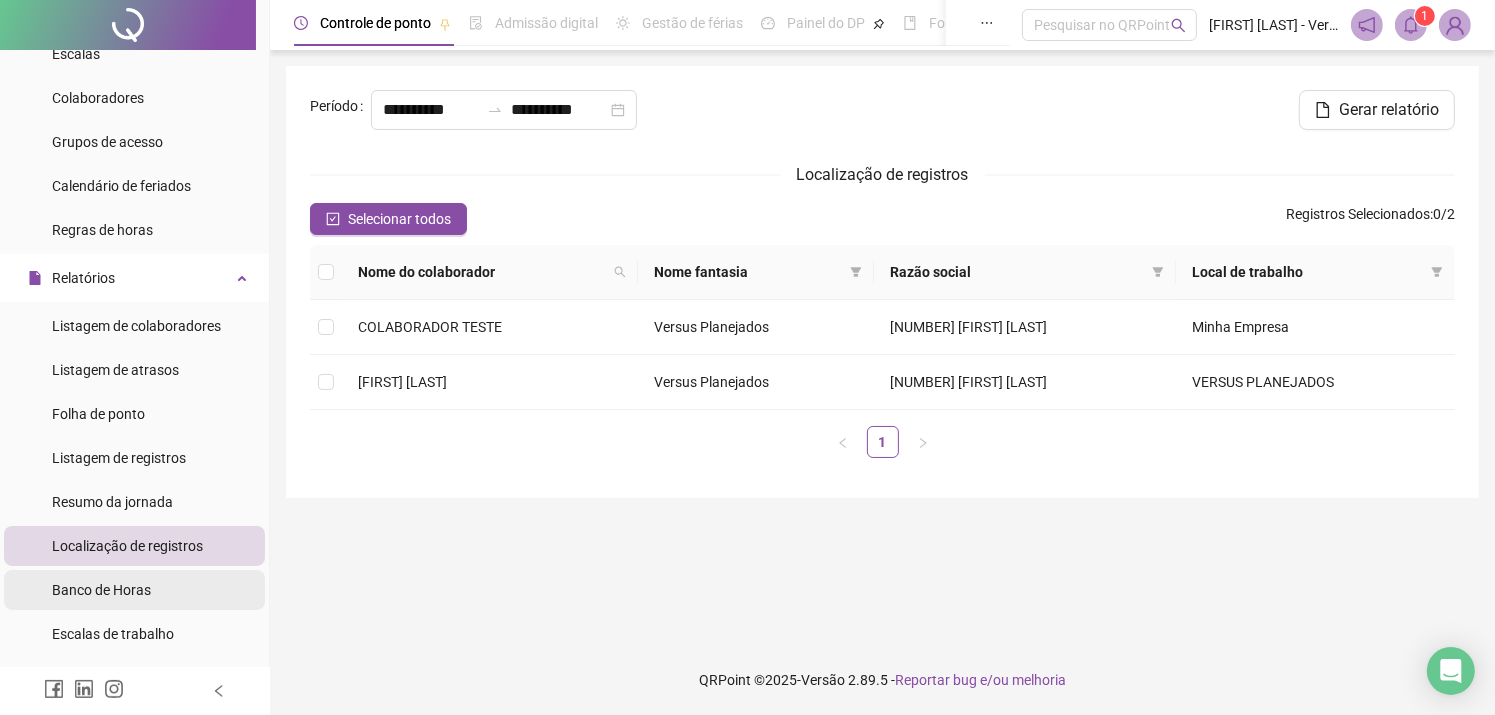 click on "Banco de Horas" at bounding box center (101, 590) 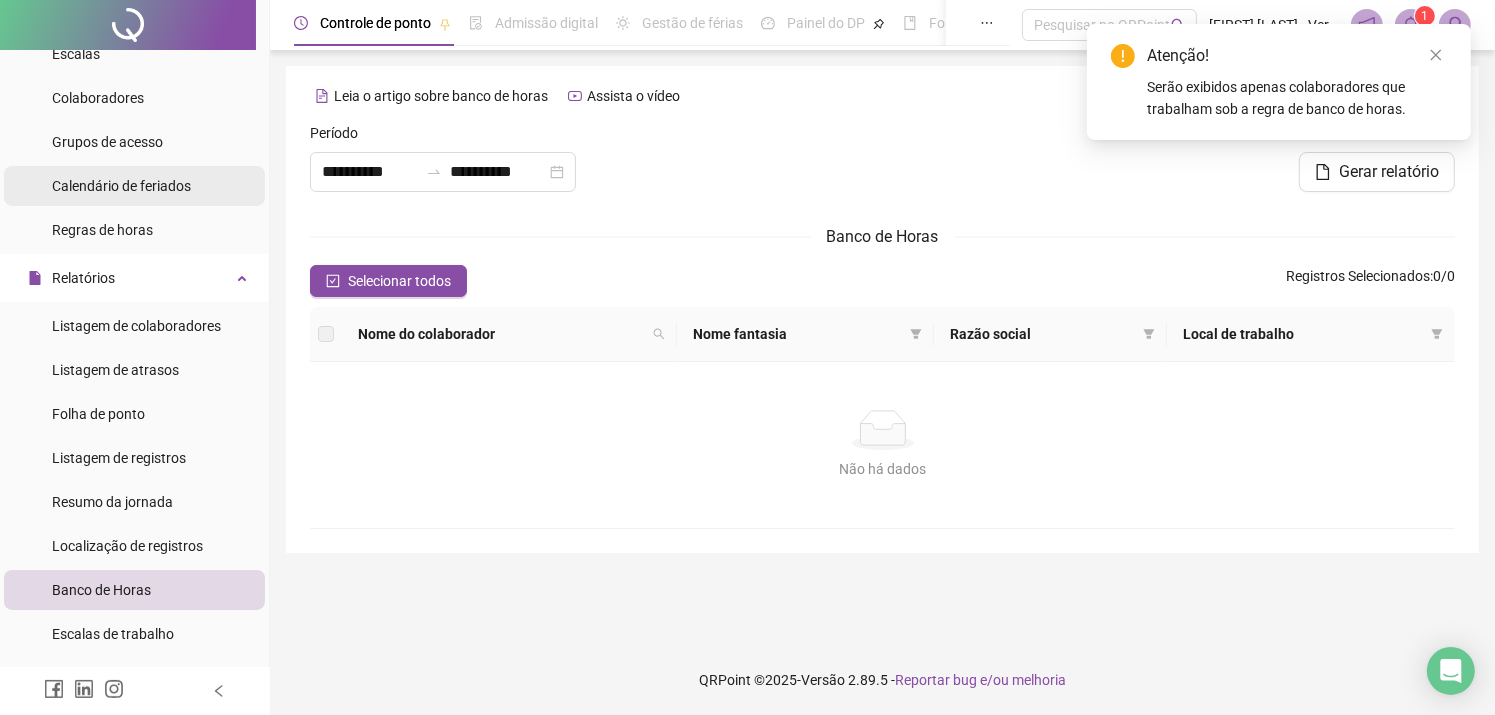 scroll, scrollTop: 0, scrollLeft: 0, axis: both 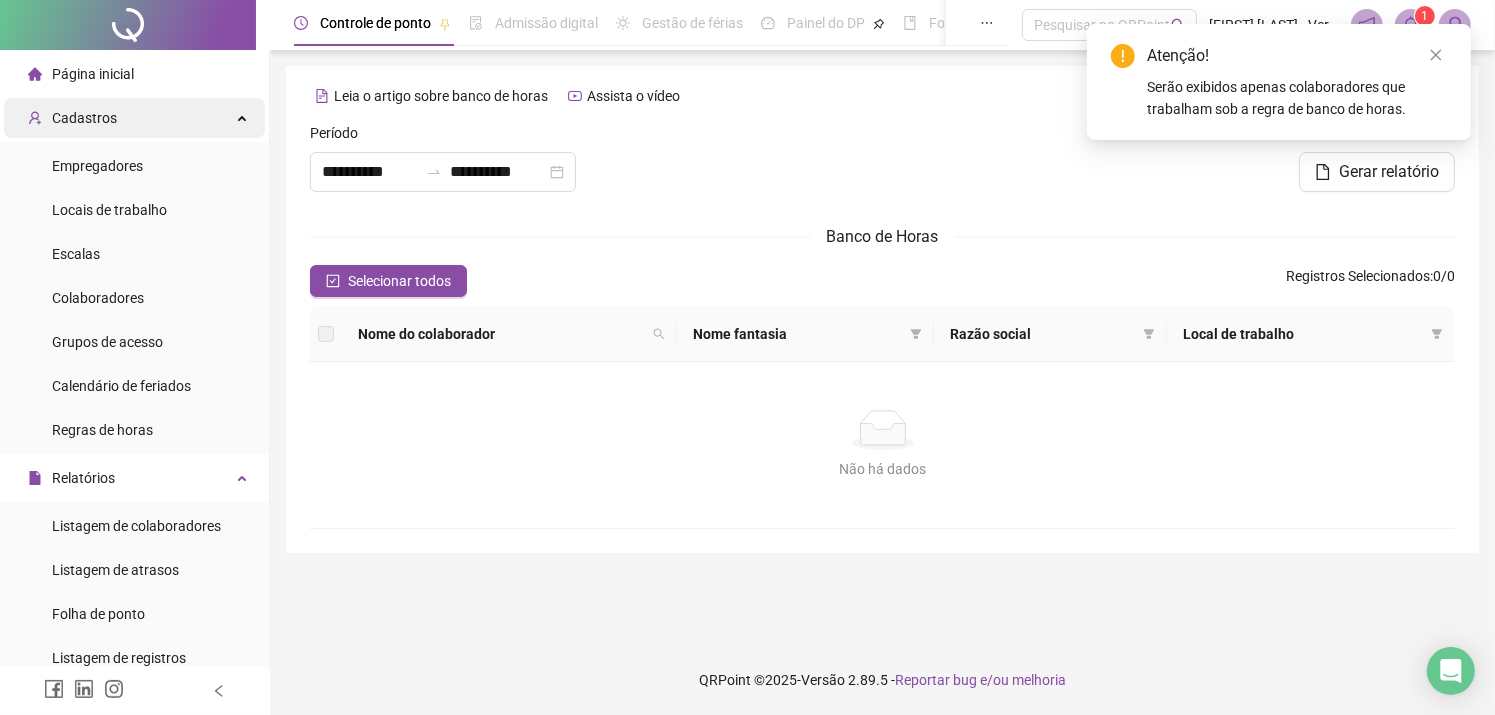 click on "Cadastros" at bounding box center (134, 118) 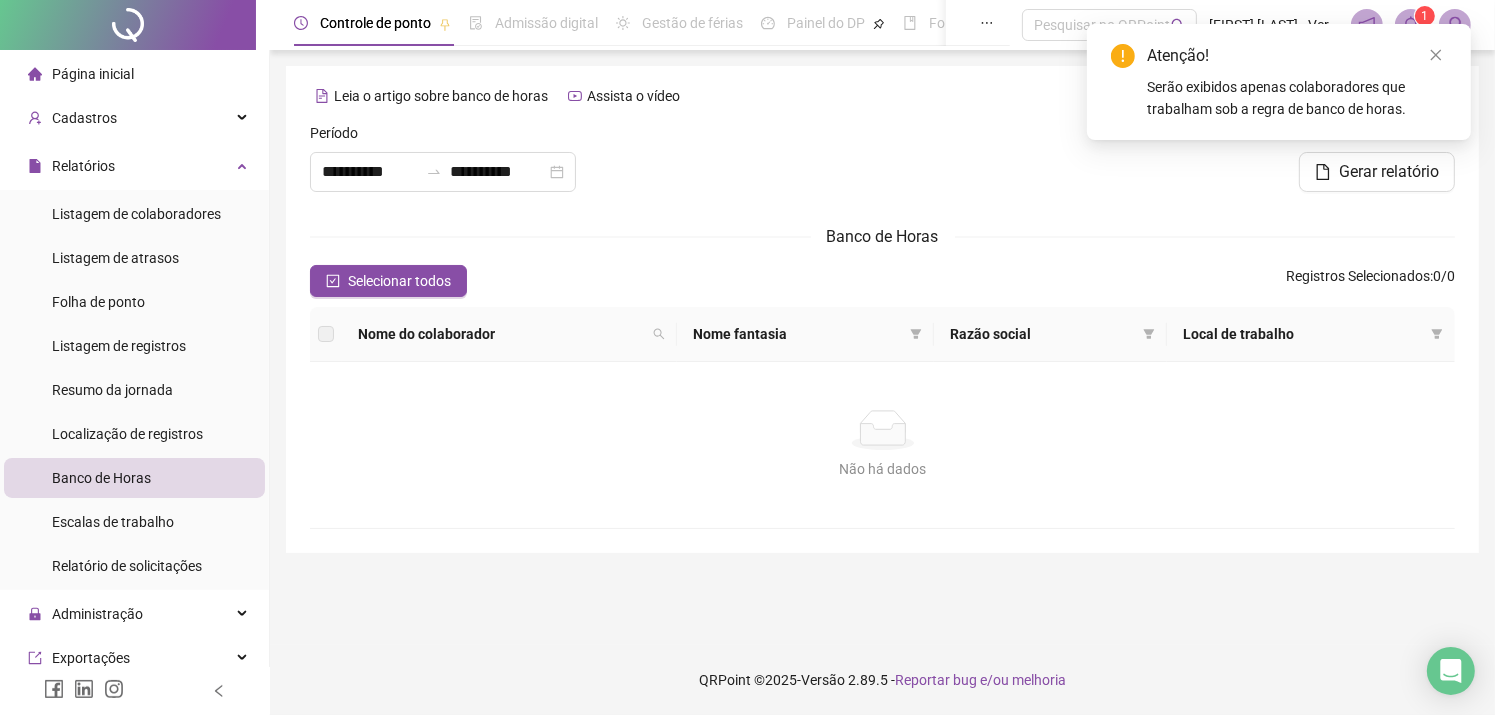 click on "Página inicial" at bounding box center [134, 74] 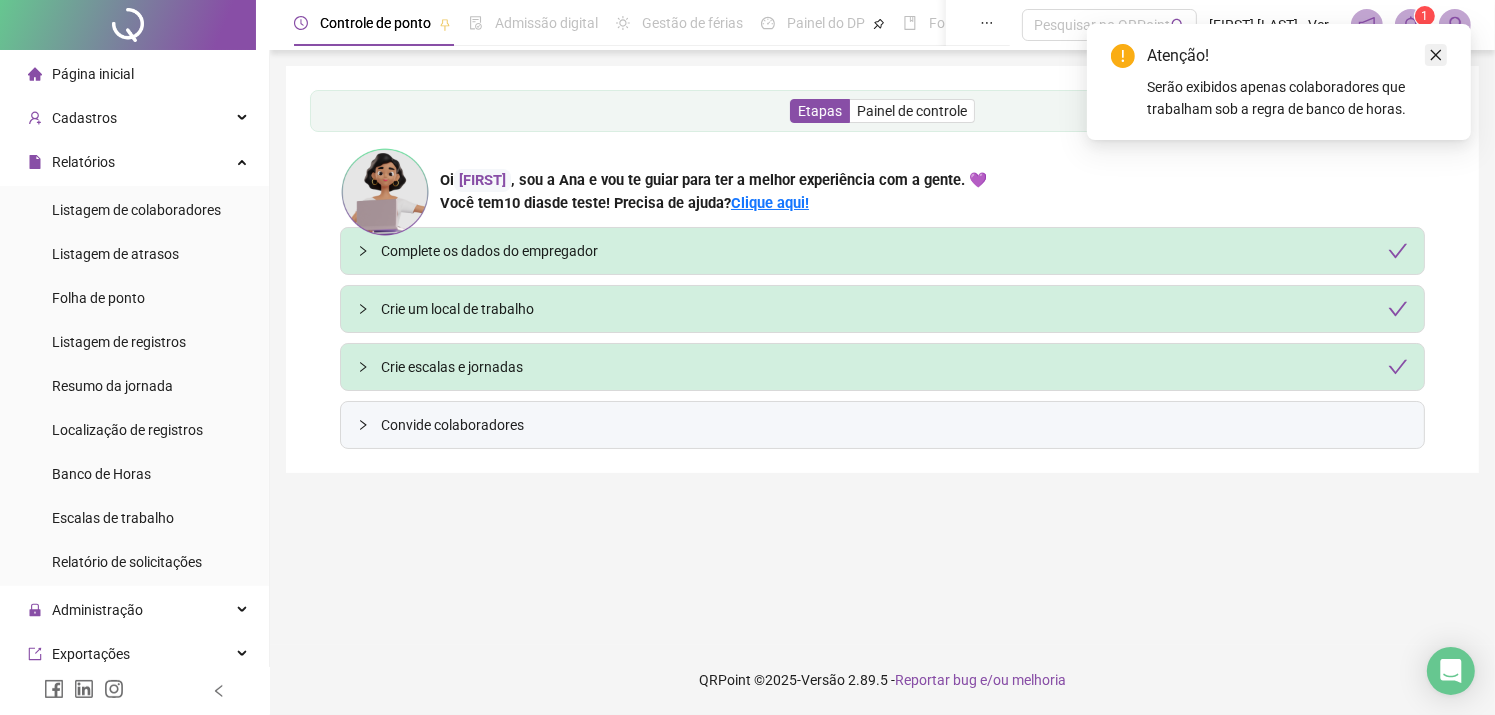 click 